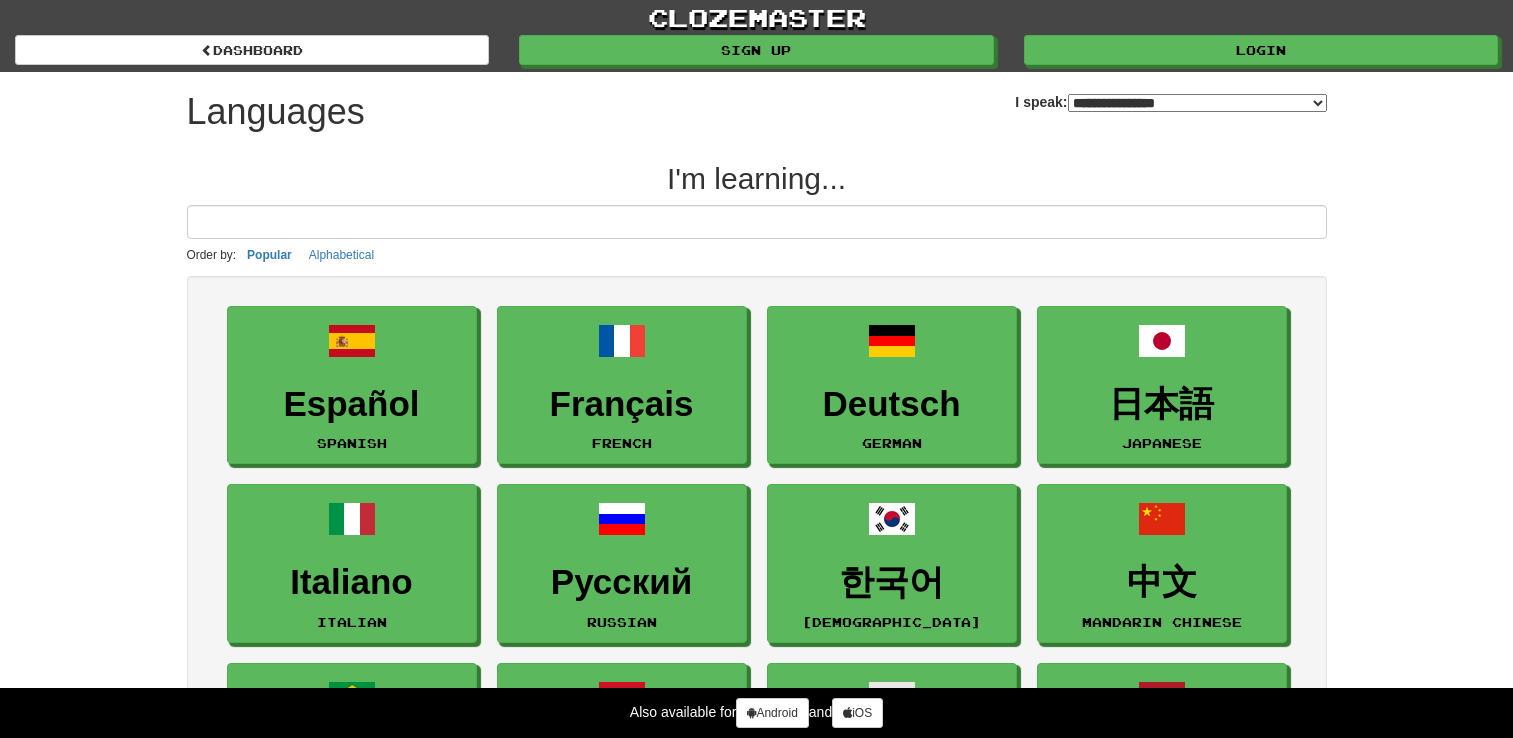 select on "*******" 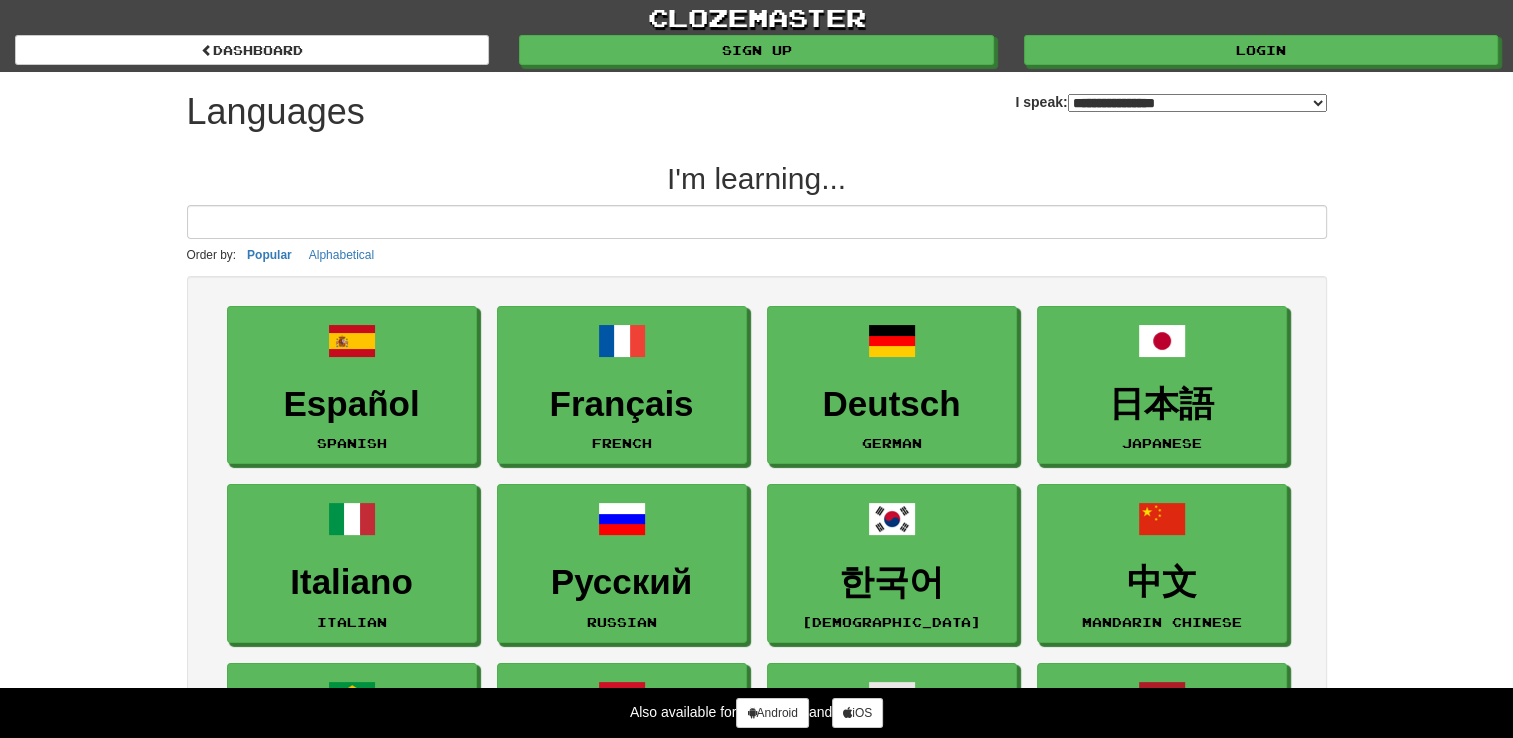 click on "I'm learning... Order by: Popular Alphabetical Español Spanish Français French Deutsch German 日本語 Japanese Italiano Italian Русский Russian 한국어 Korean 中文 Mandarin Chinese Português Portuguese العربية Arabic Polski Polish Nederlands Dutch Türkçe Turkish Svenska Swedish Tagalog Tagalog Ελληνικά Greek Norsk bokmål Norwegian Bokmål فارسی Persian Farsi Latina Latin 廣東話 Cantonese ภาษาไทย Thai Suomi Finnish Afrikaans Afrikaans Hrvatski Croatian עברית Hebrew Srpski Serbian Íslenska Icelandic Română Romanian Українська Ukrainian Toki Pona Toki Pona हिन्दी Hindi Dansk Danish 中文 (Traditional) Mandarin Chinese Traditional Bahasa Indonesia Indonesian Magyar Hungarian Čeština Czech Esperanto Esperanto Tiếng Việt Vietnamese Gaeilge Irish Slovenčina Slovak Български Bulgarian Cymraeg Welsh Lietuvių Lithuanian Català Catalan Eesti Estonian Shqip Albanian ქართული Georgian Gàidhlig Amharic" at bounding box center (757, 1850) 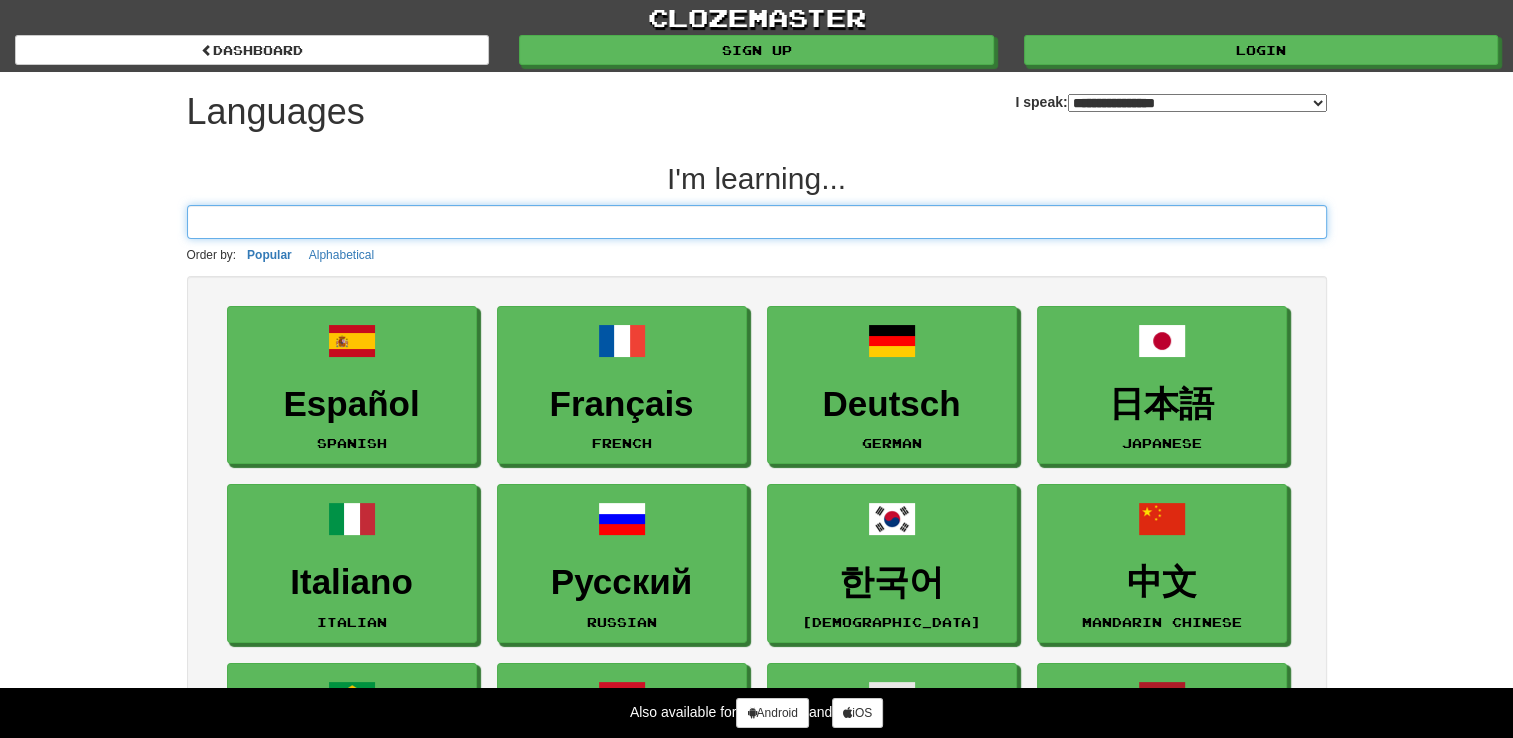 click at bounding box center [757, 222] 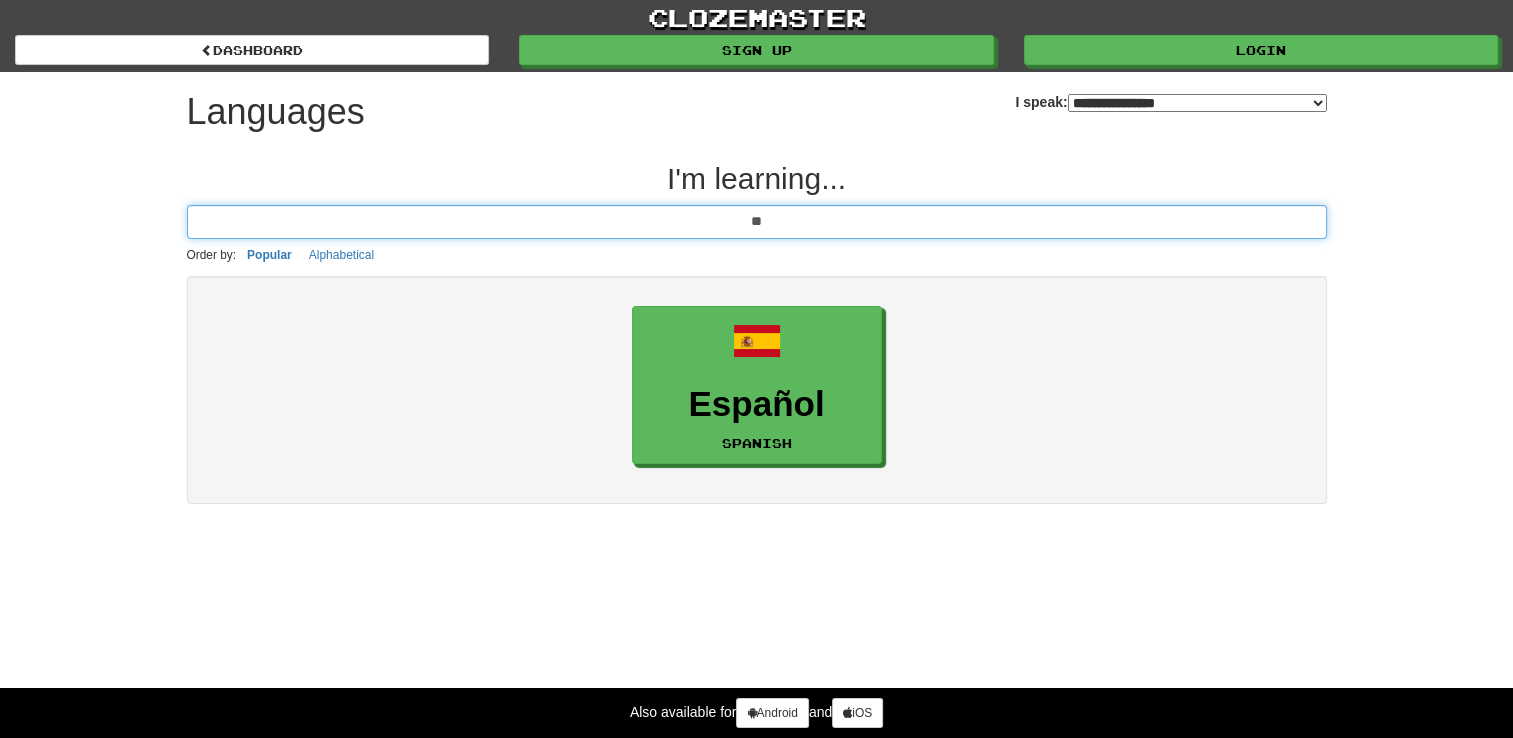 type on "*" 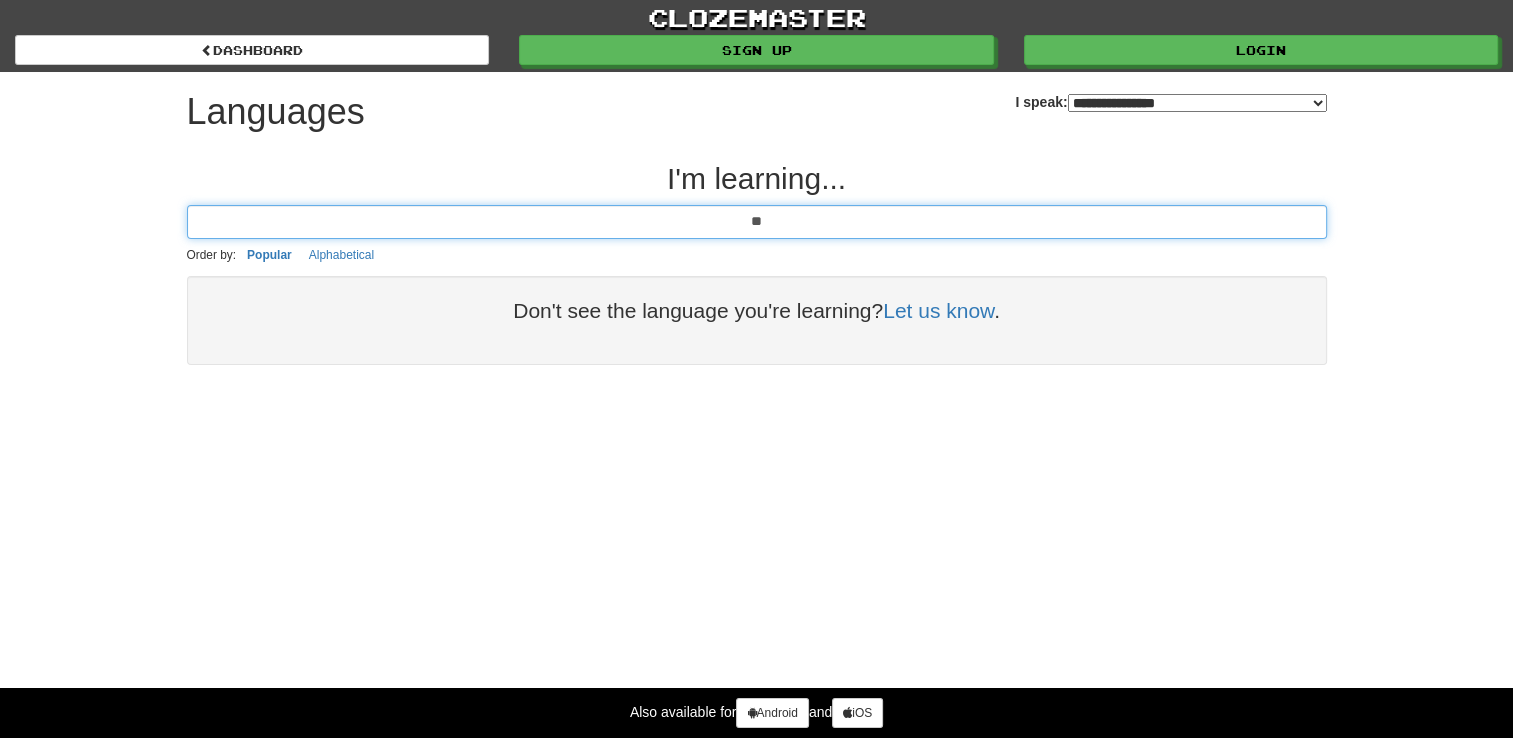 type on "*" 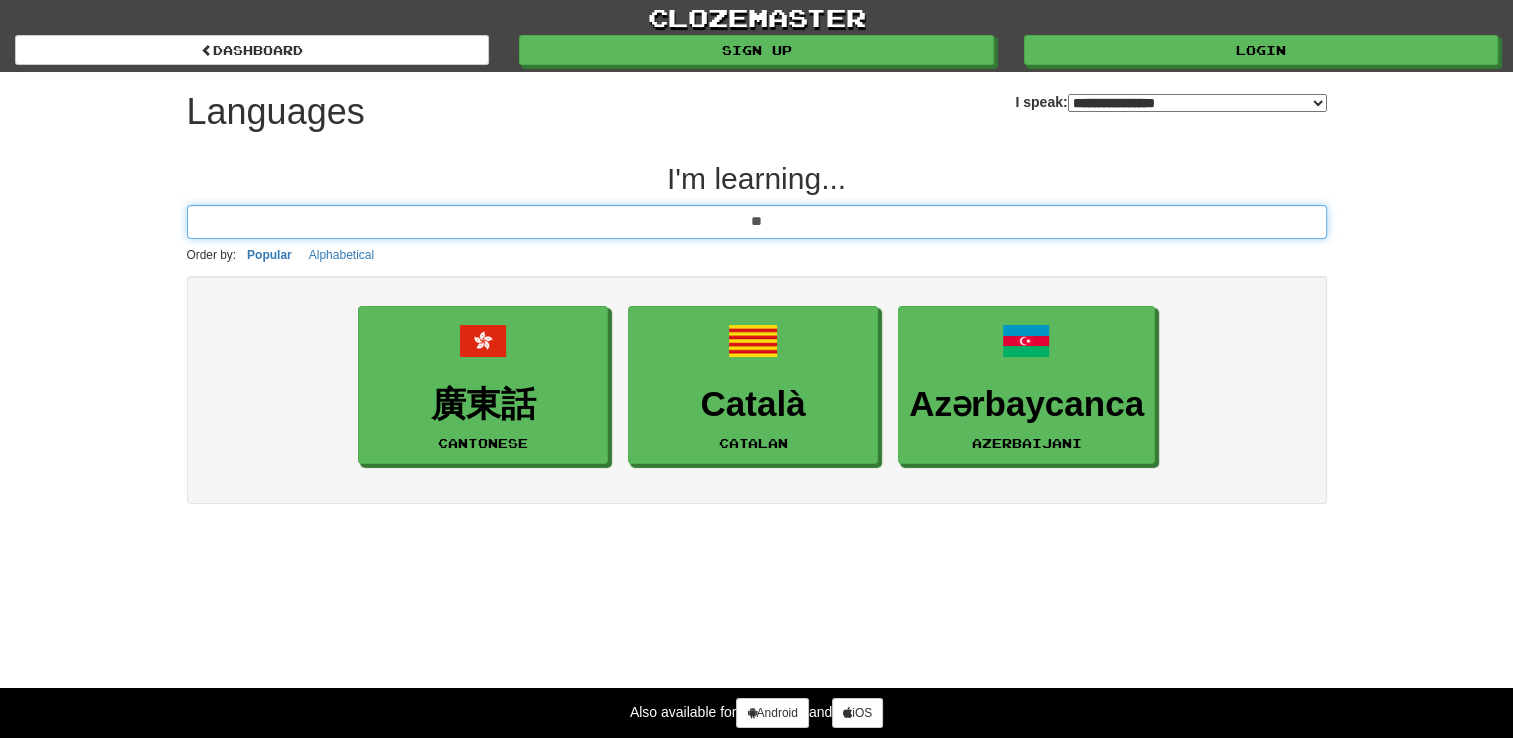 type on "*" 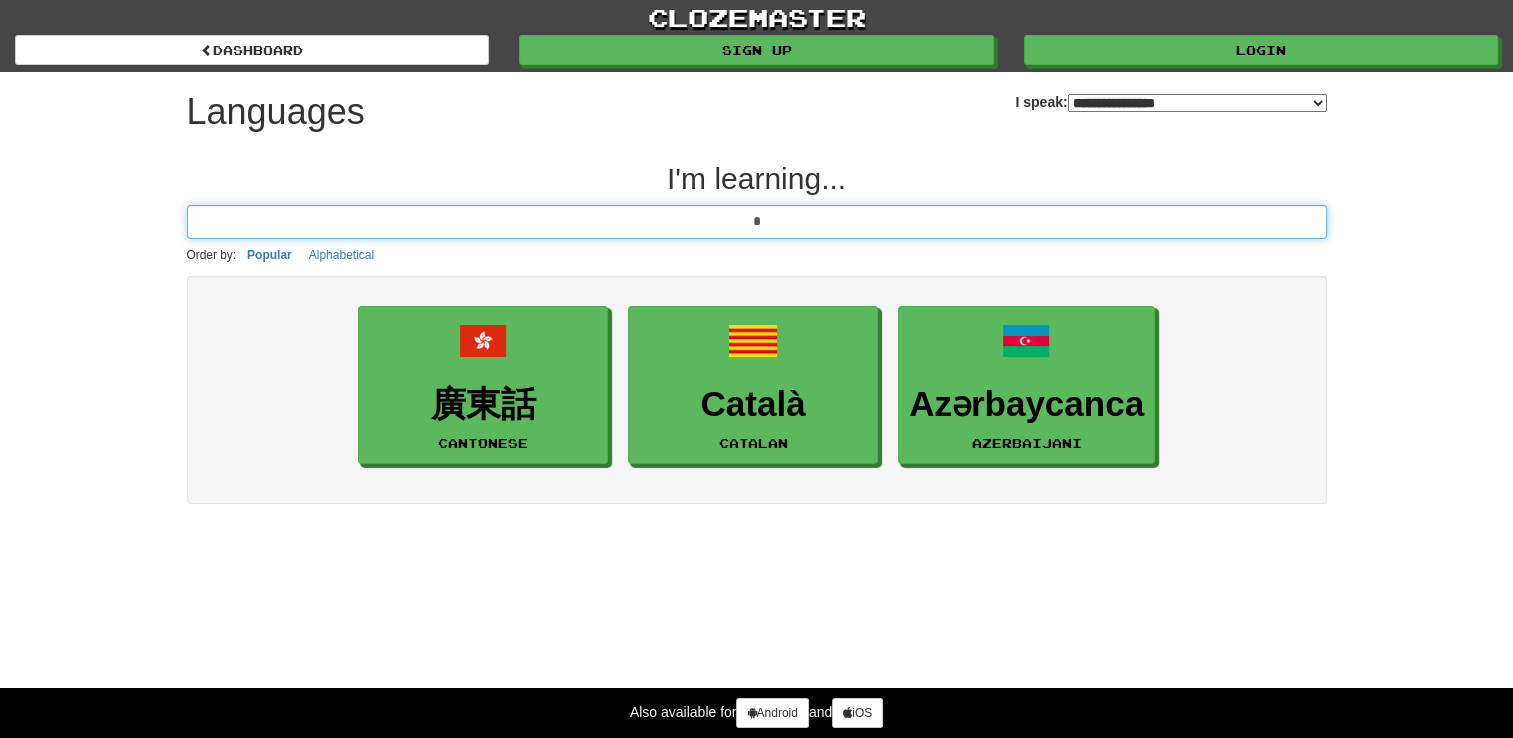 type 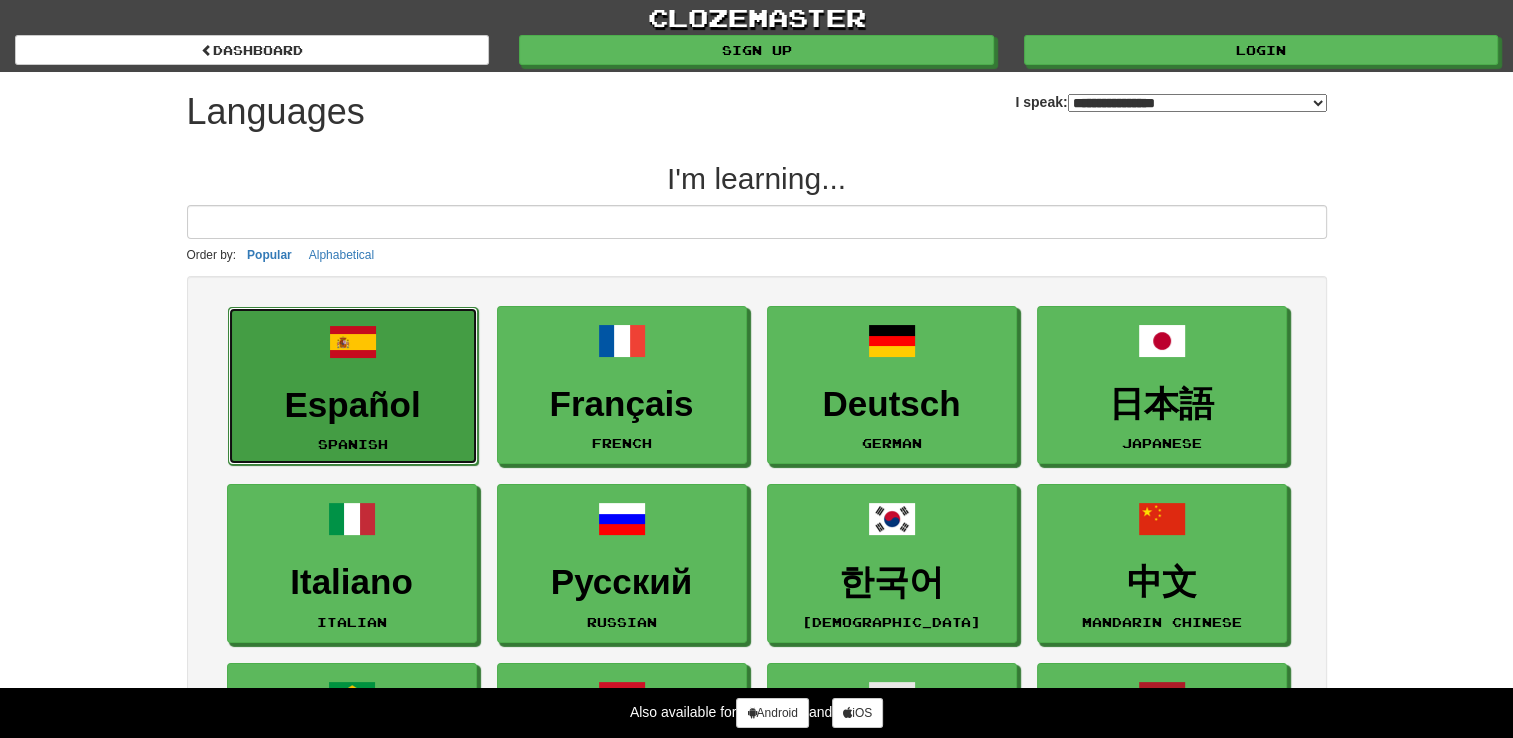 click on "Español Spanish" at bounding box center [353, 386] 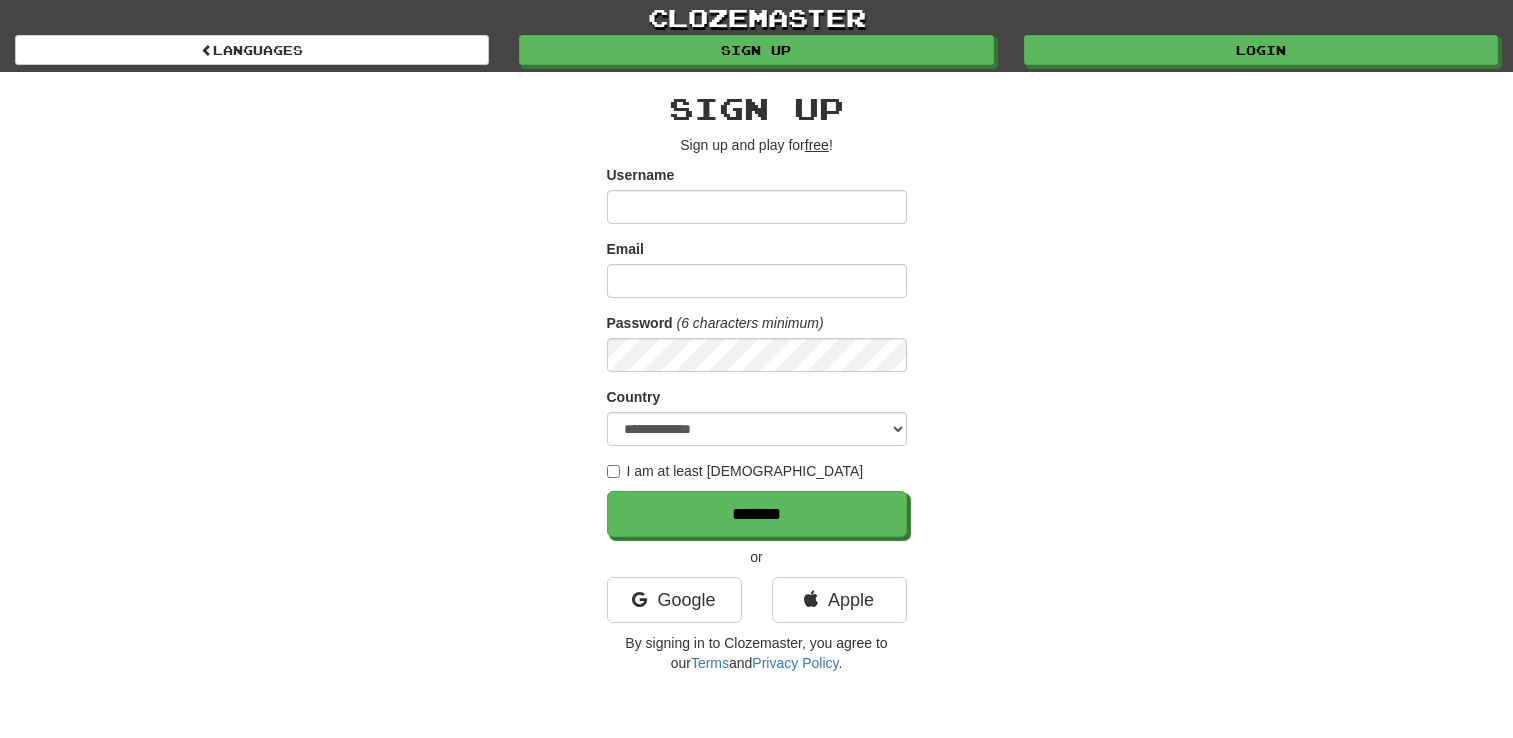 scroll, scrollTop: 0, scrollLeft: 0, axis: both 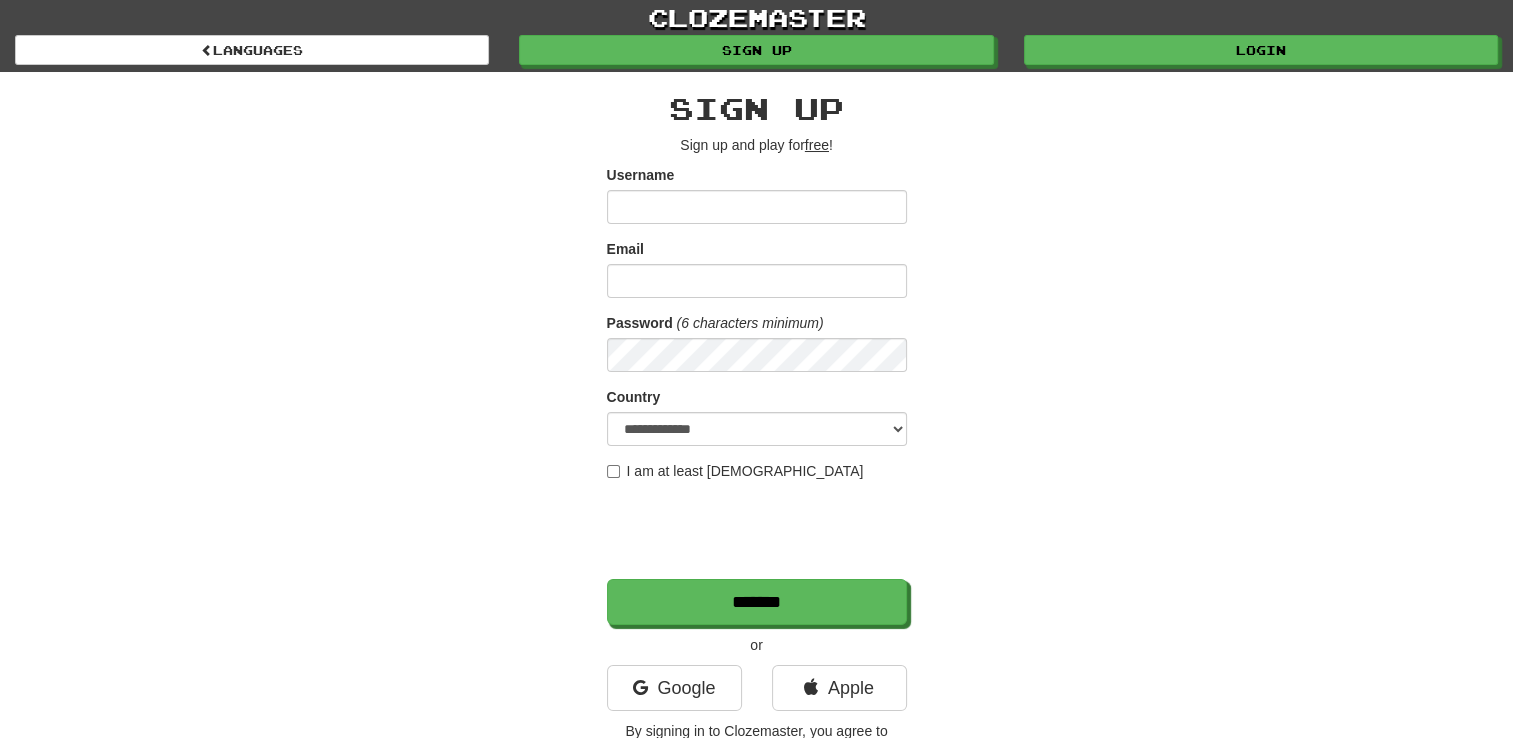 click on "**********" at bounding box center (757, 421) 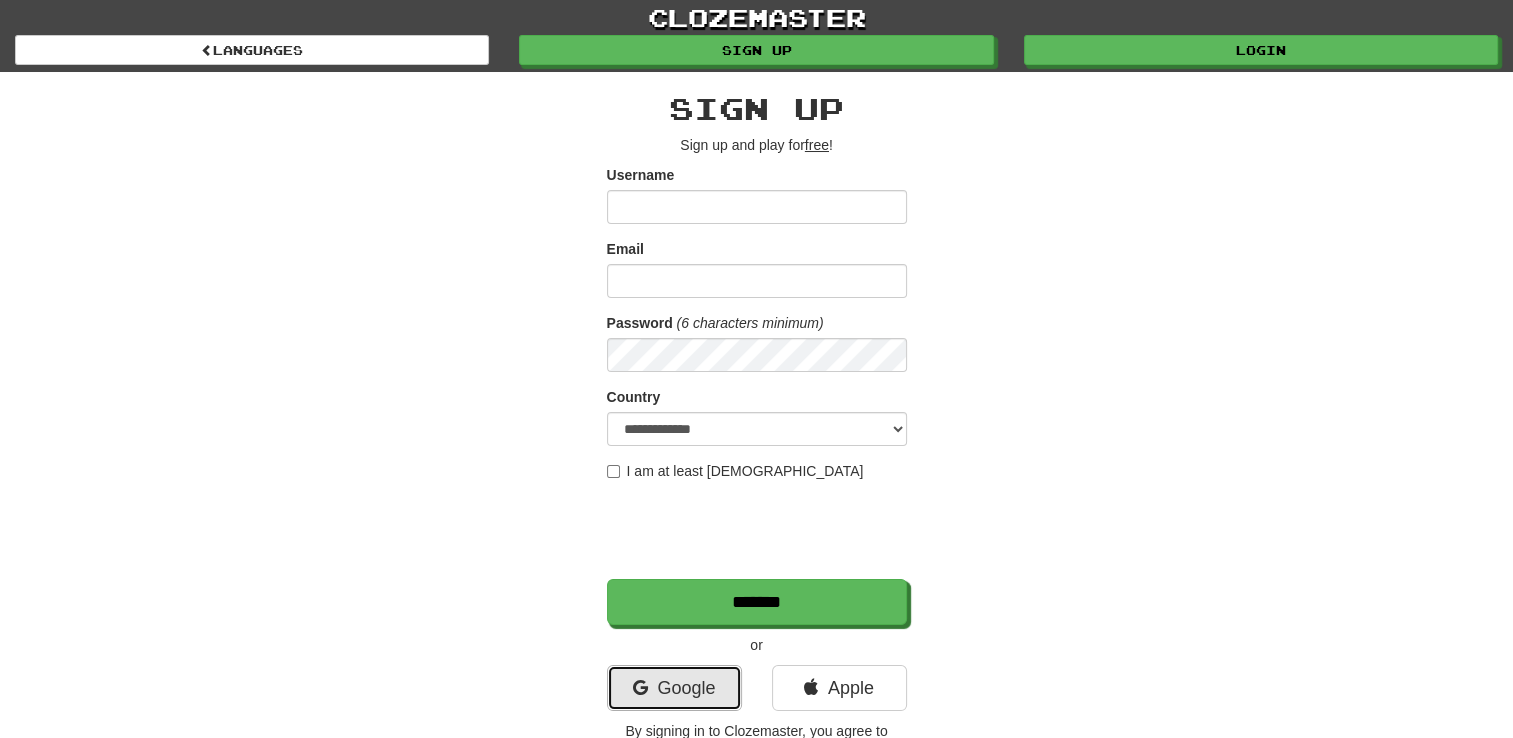 click on "Google" at bounding box center [674, 688] 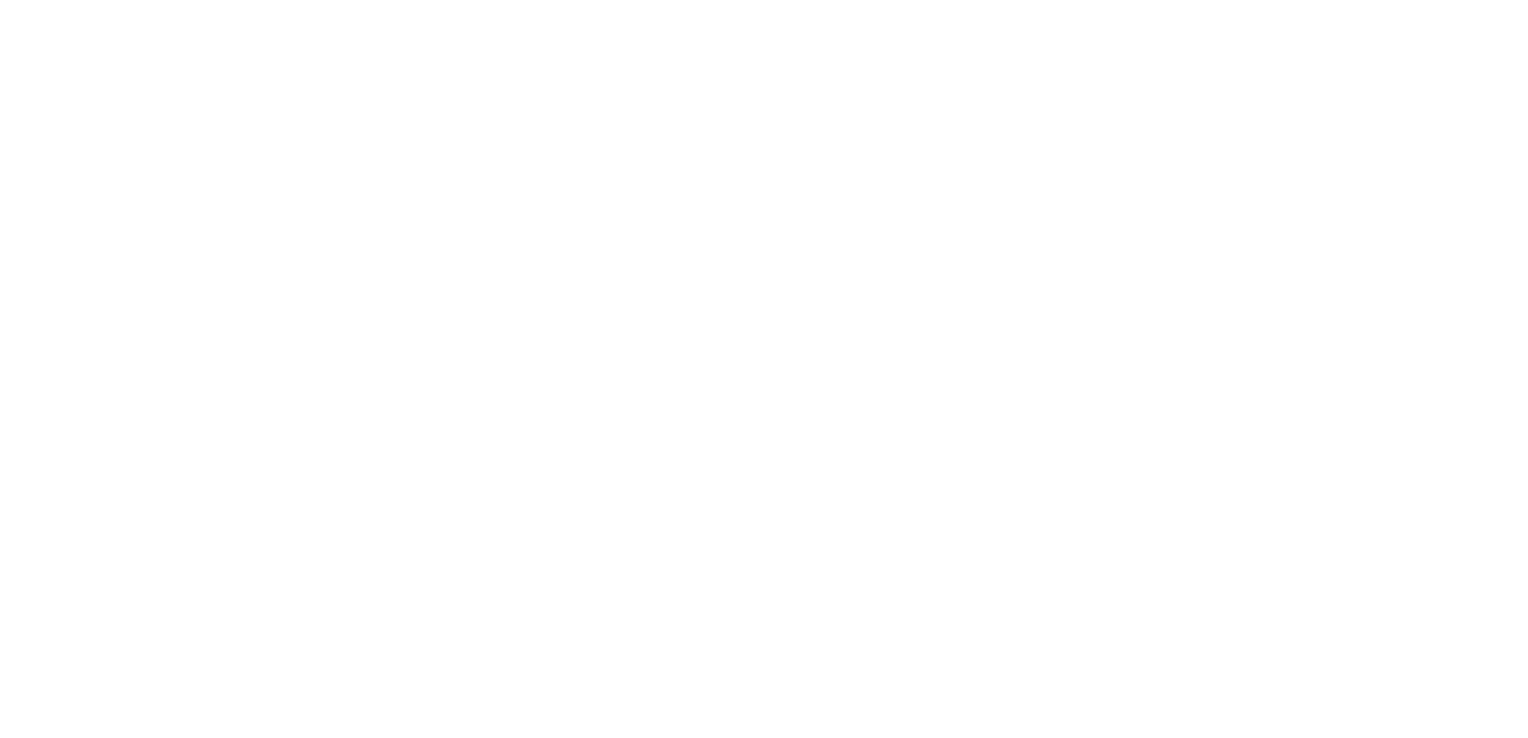 scroll, scrollTop: 0, scrollLeft: 0, axis: both 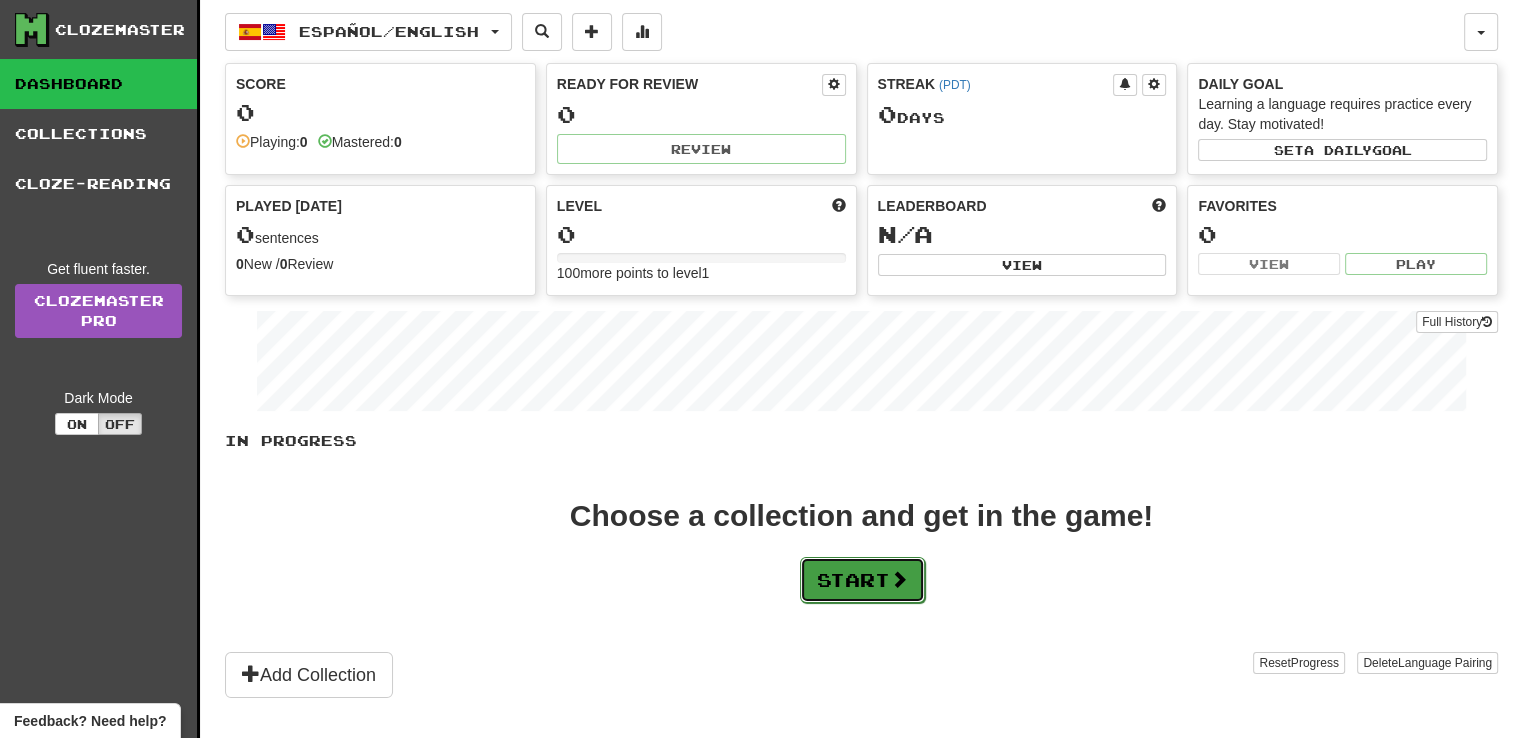 click on "Start" at bounding box center (862, 580) 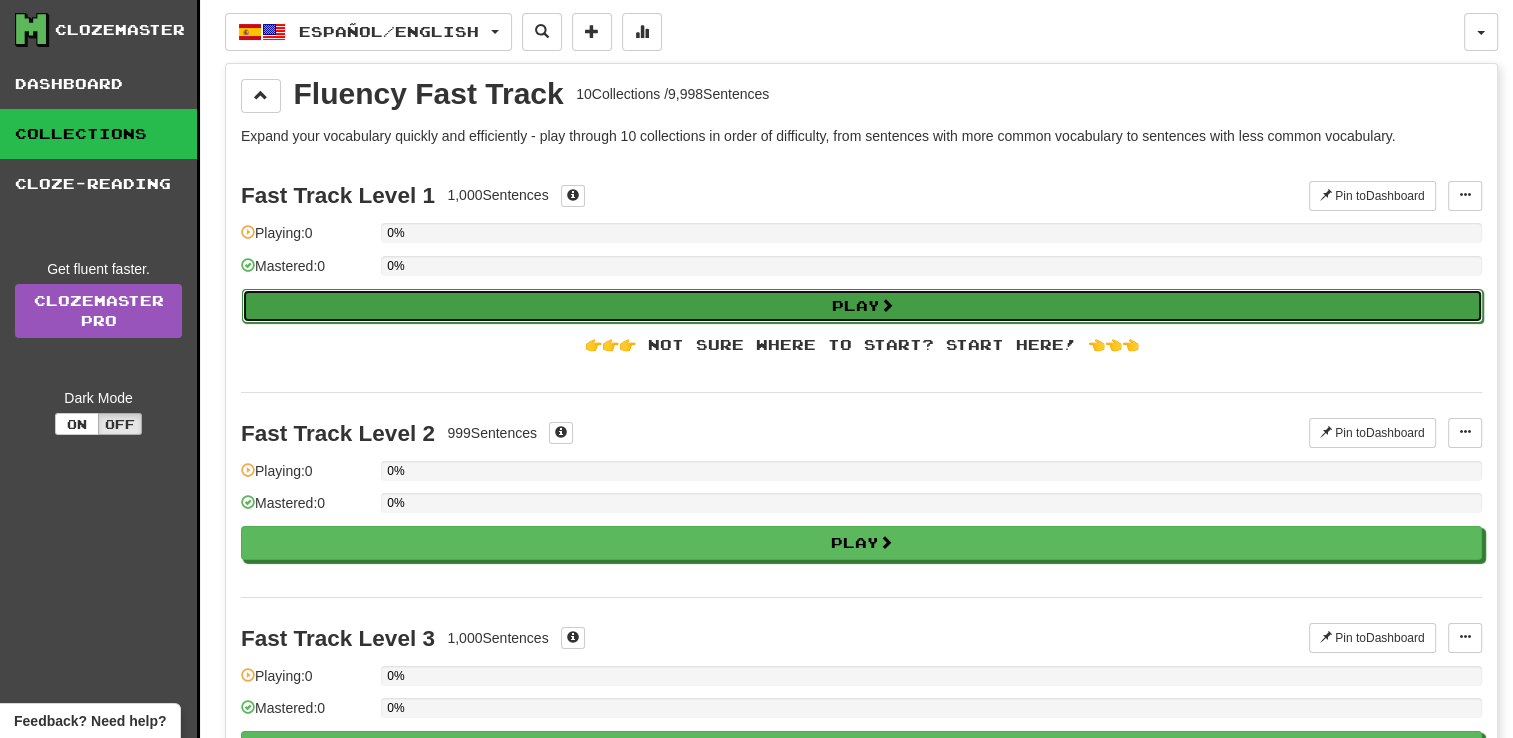 click on "Play" at bounding box center (862, 306) 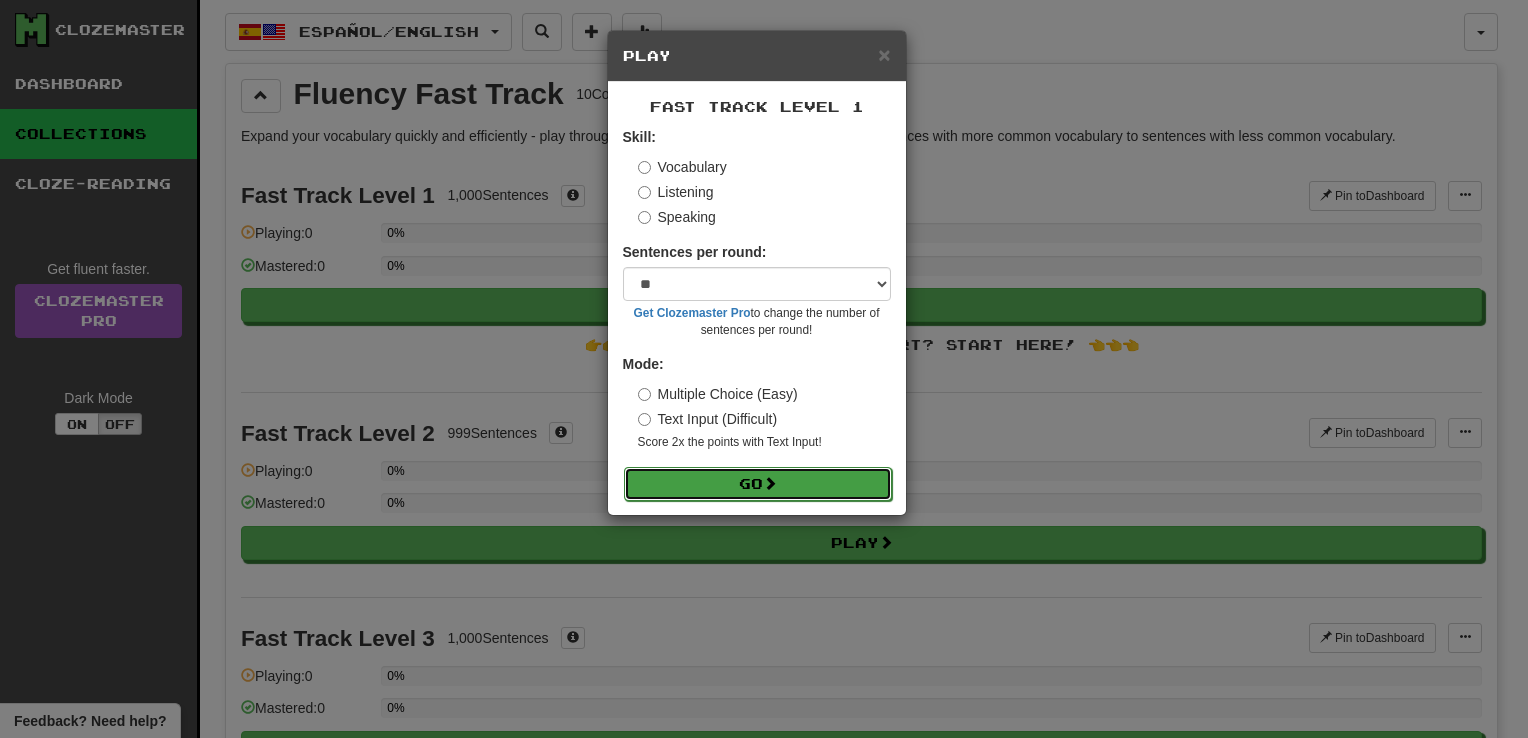 click on "Go" at bounding box center (758, 484) 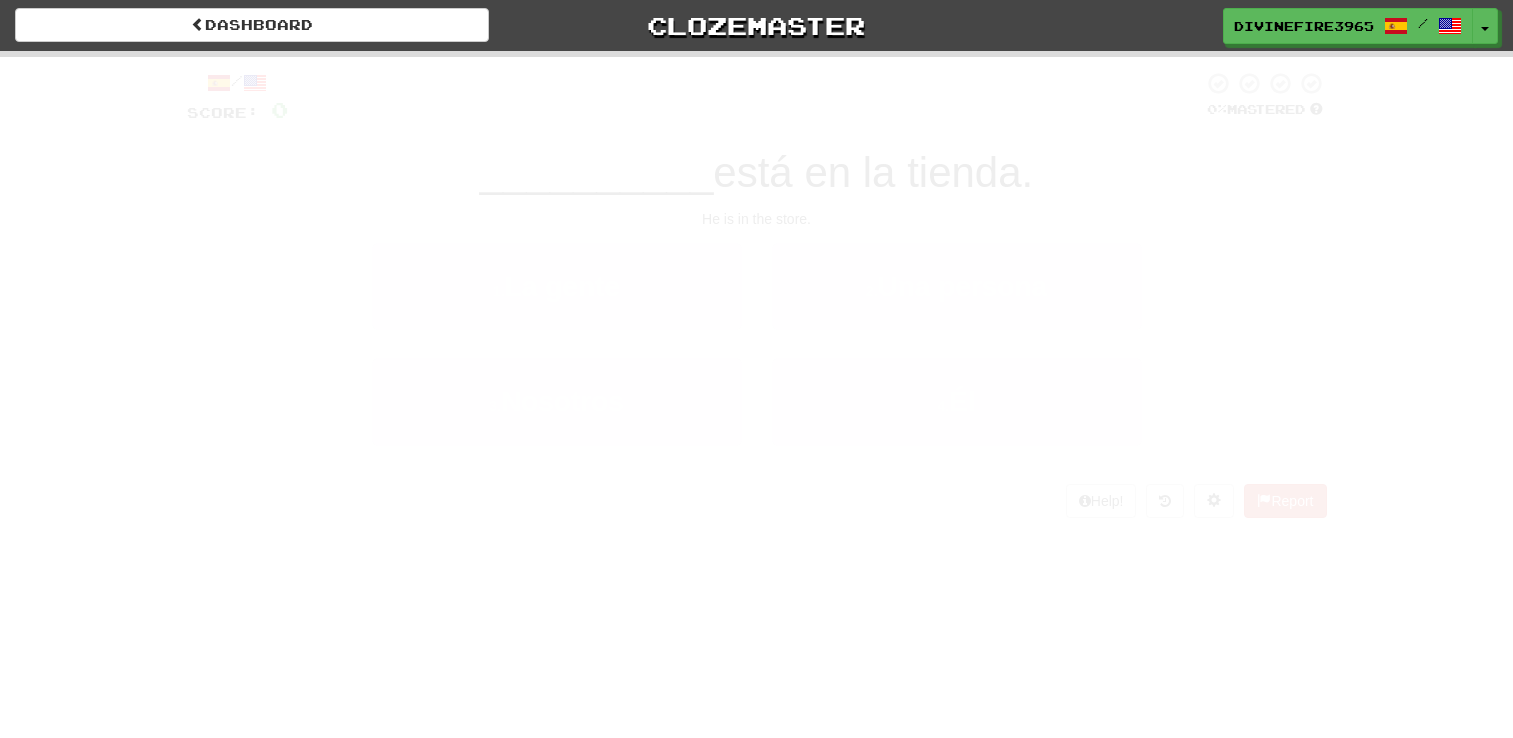 scroll, scrollTop: 0, scrollLeft: 0, axis: both 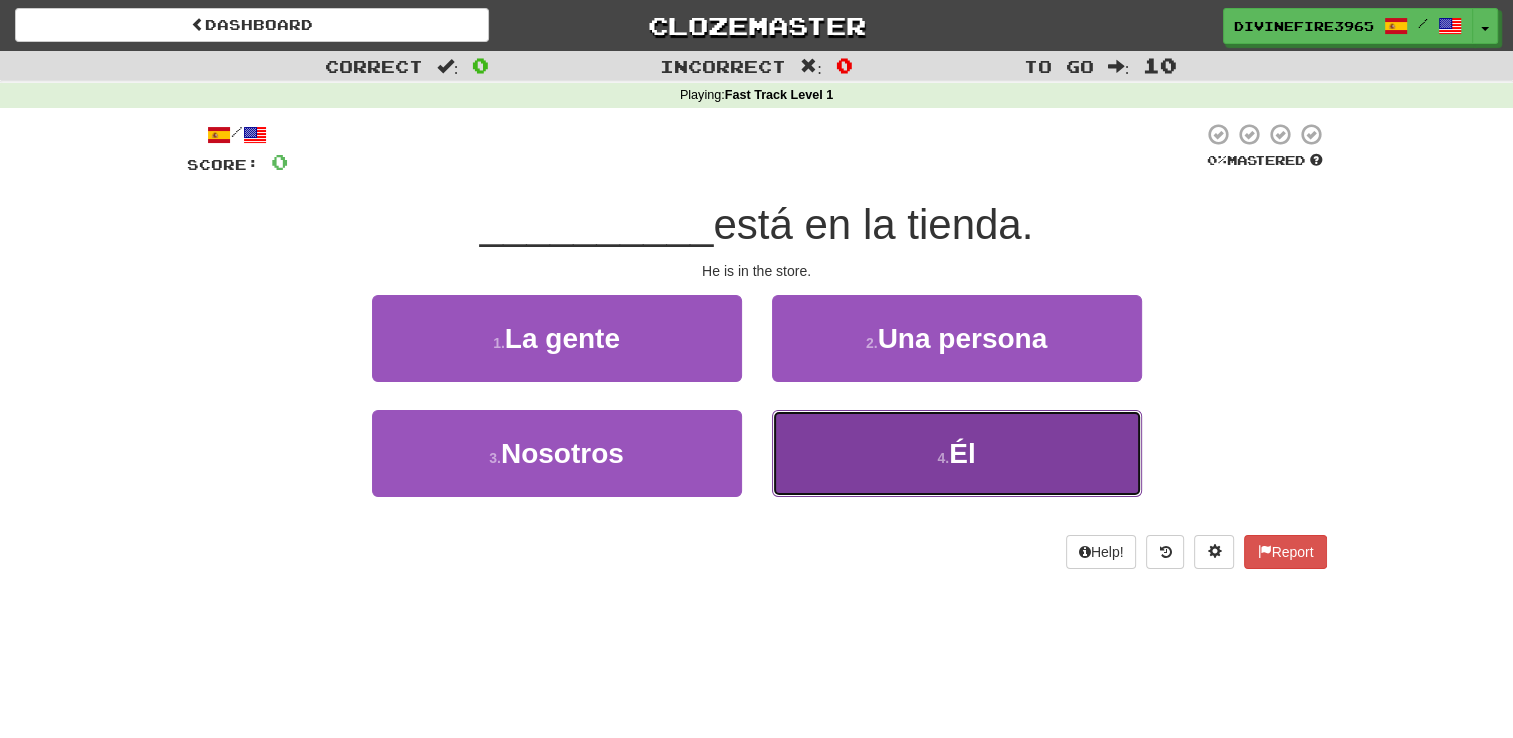 click on "4 .  Él" at bounding box center [957, 453] 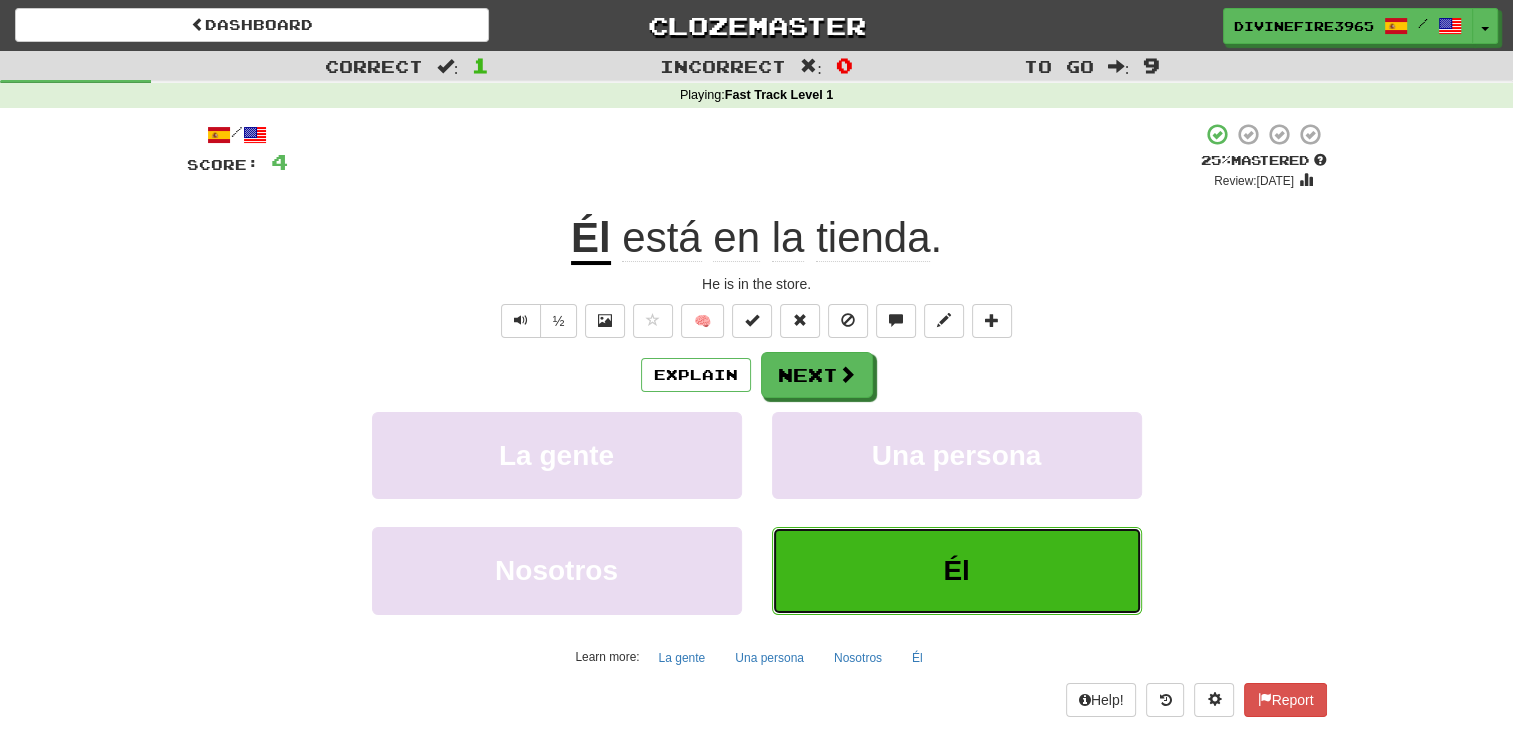 type 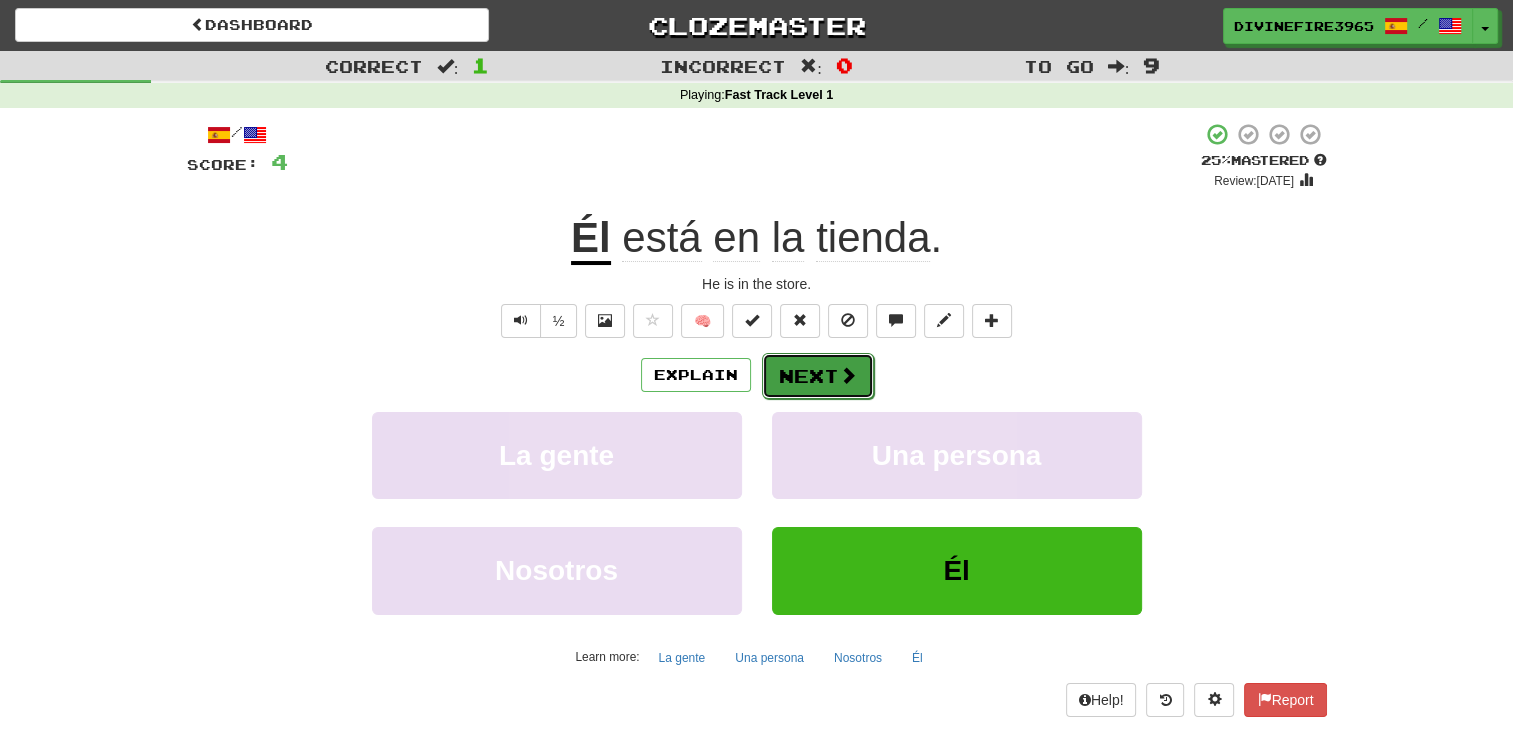 click on "Next" at bounding box center [818, 376] 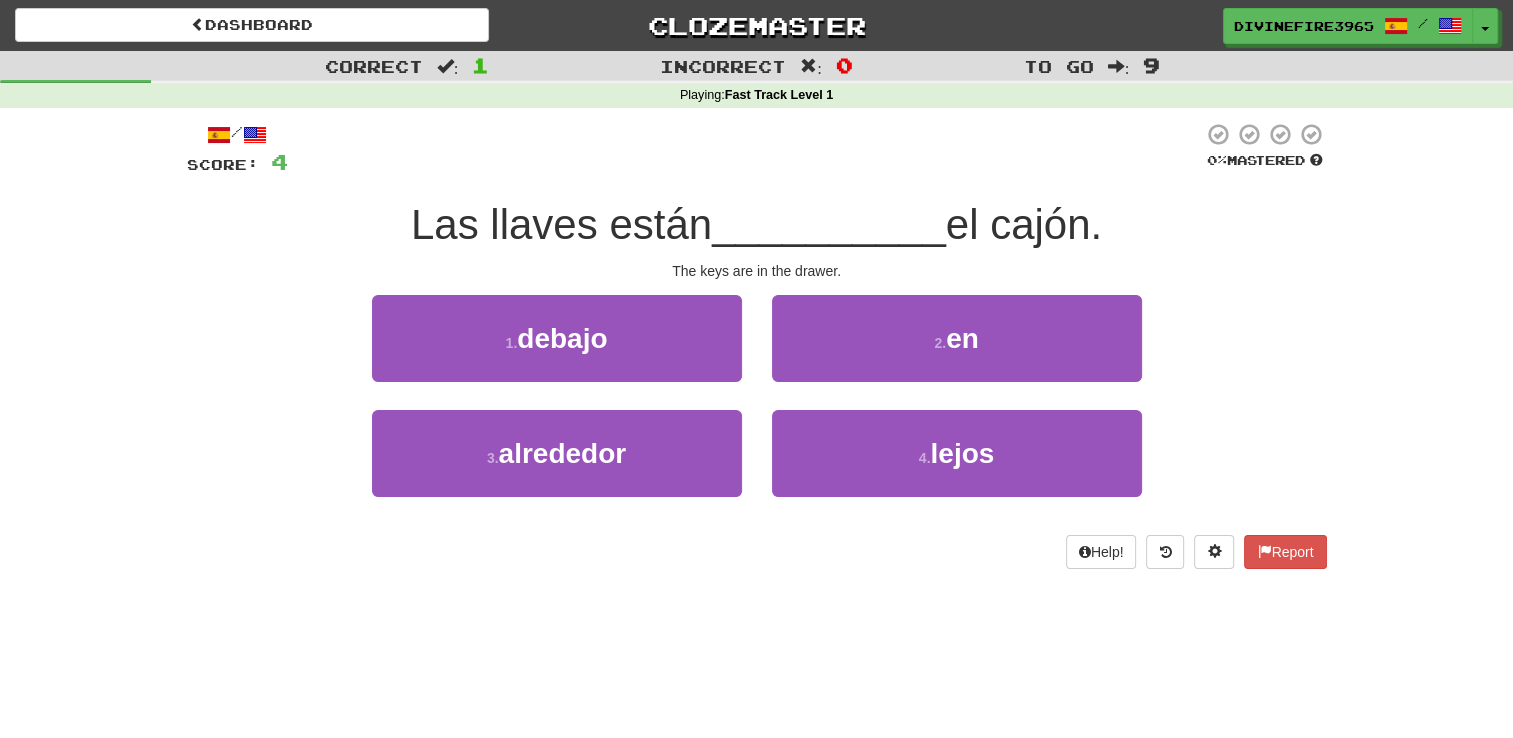 click on "Las llaves están" at bounding box center [561, 224] 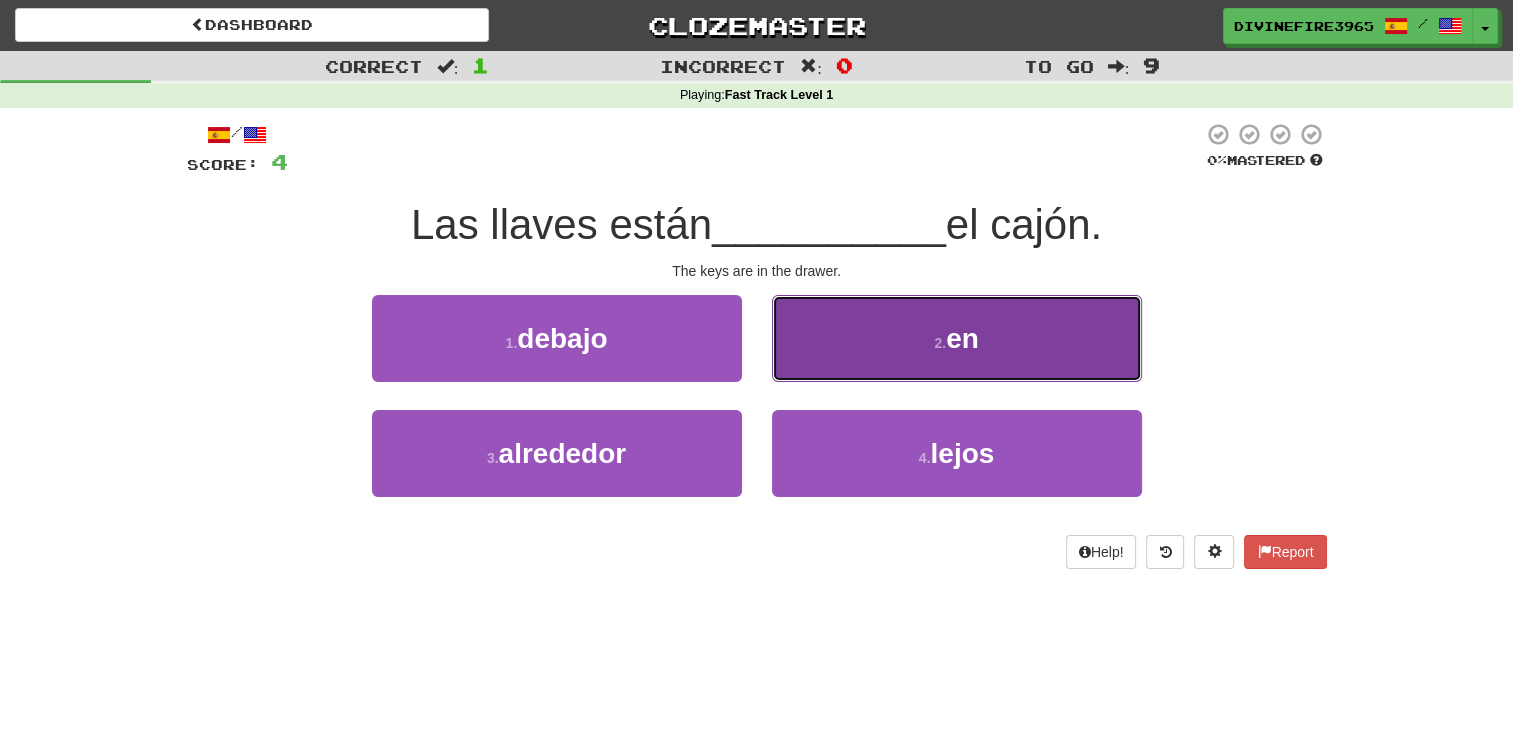 click on "2 .  en" at bounding box center (957, 338) 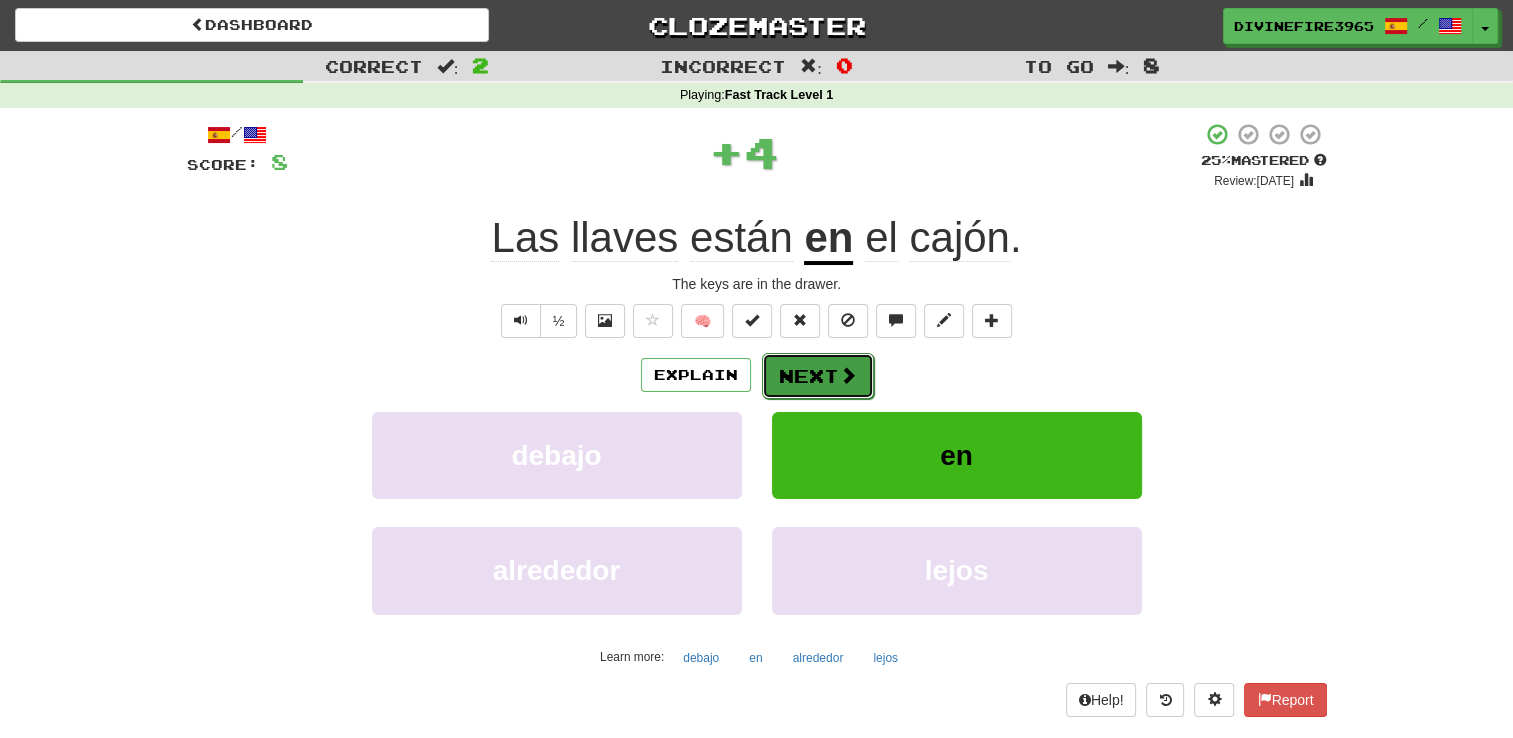 click on "Next" at bounding box center (818, 376) 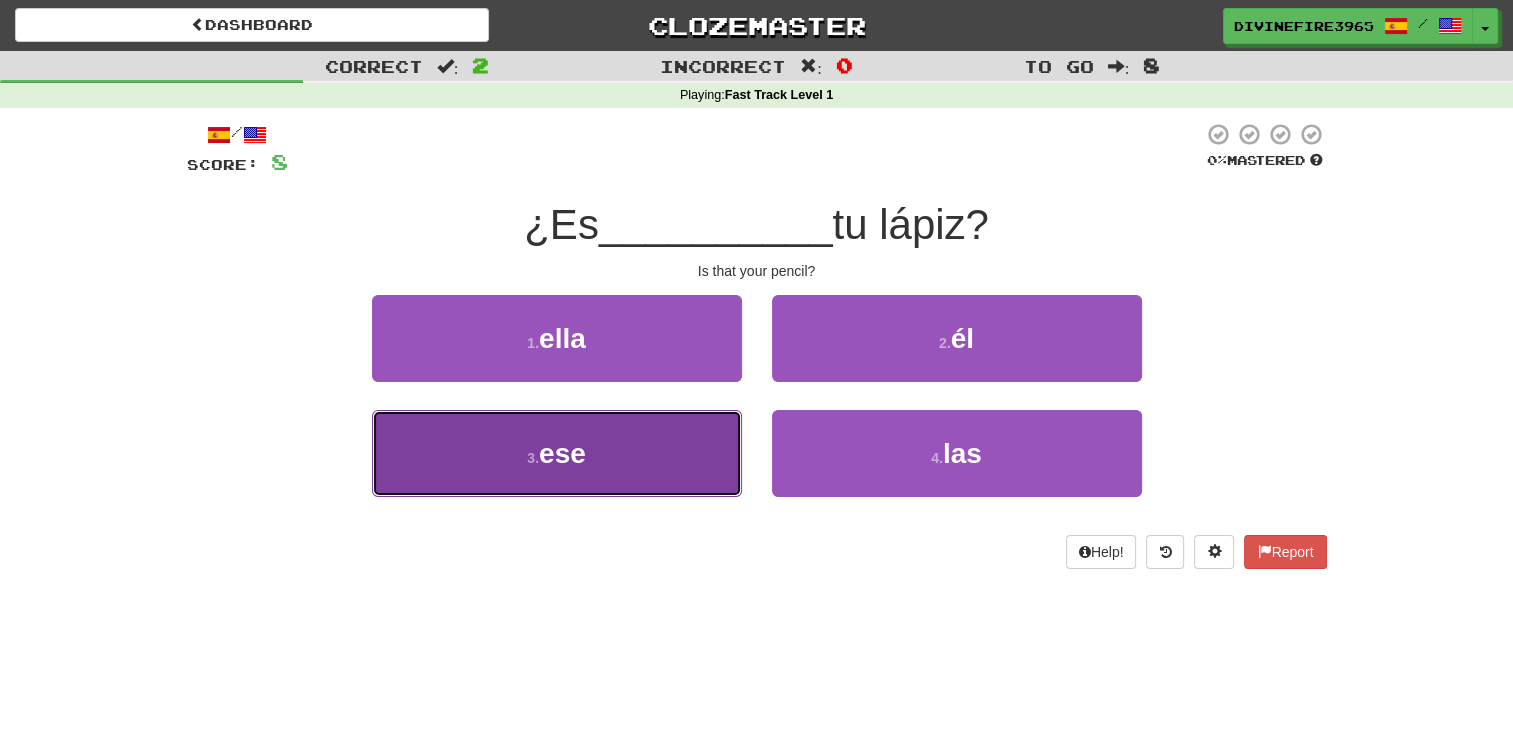 click on "3 .  ese" at bounding box center (557, 453) 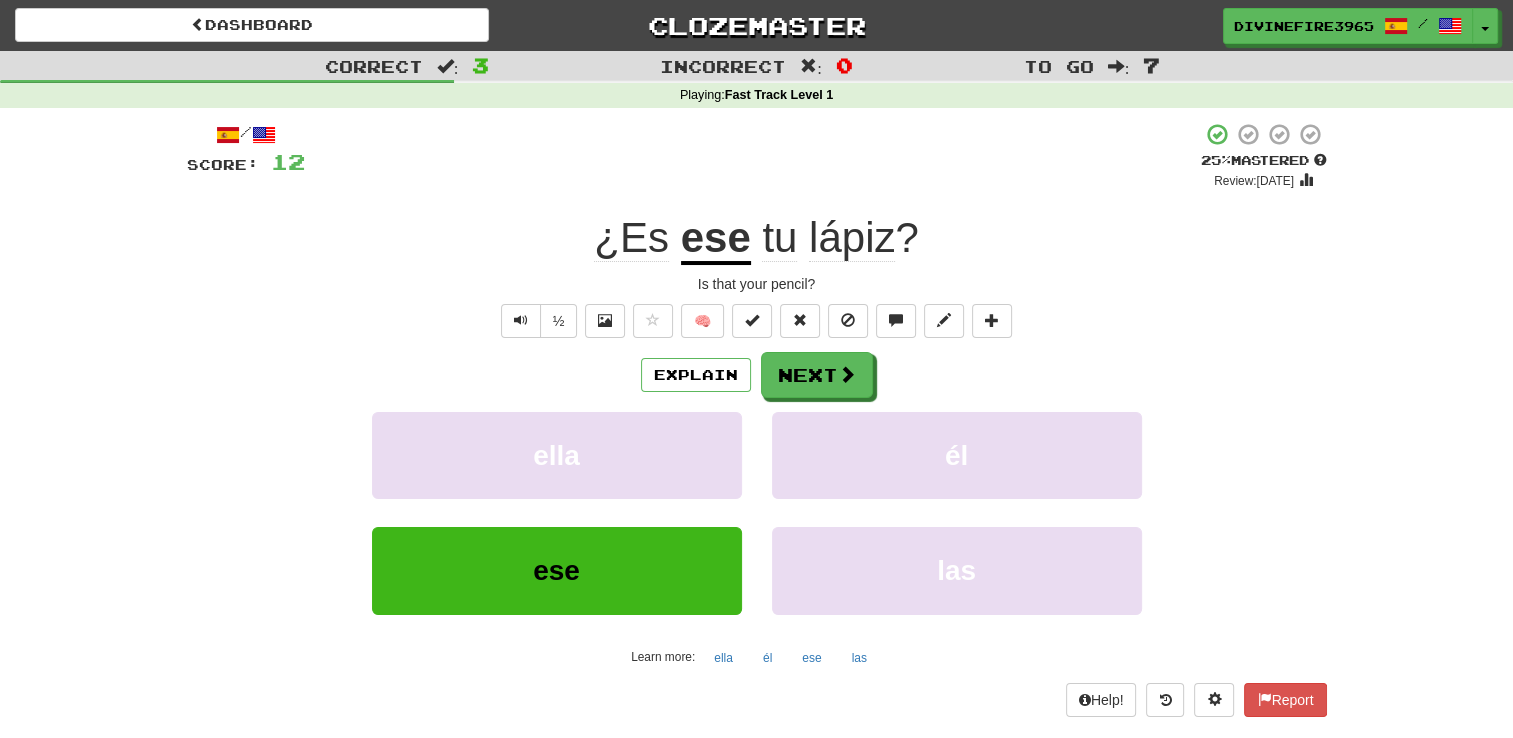 click on "¿Es" 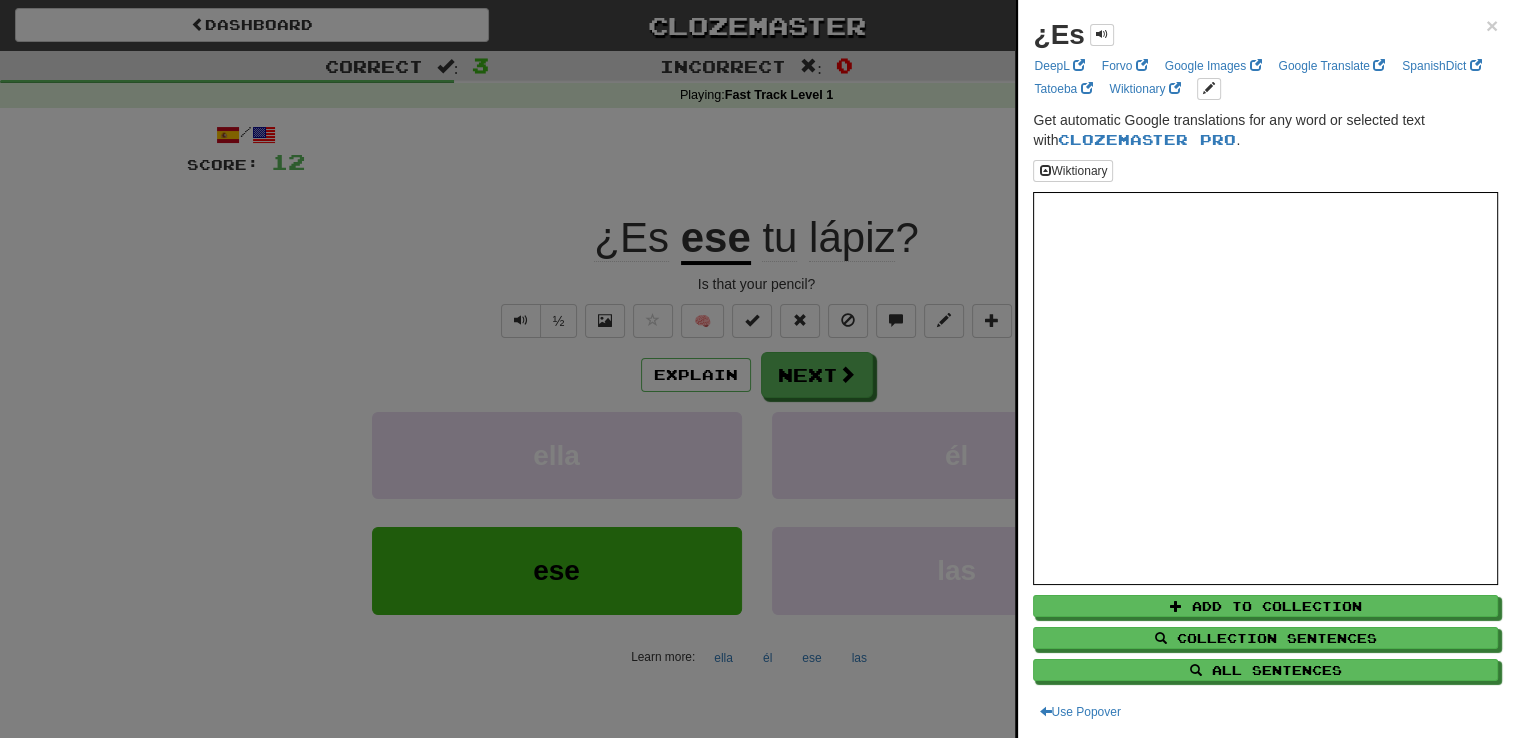 click at bounding box center [756, 369] 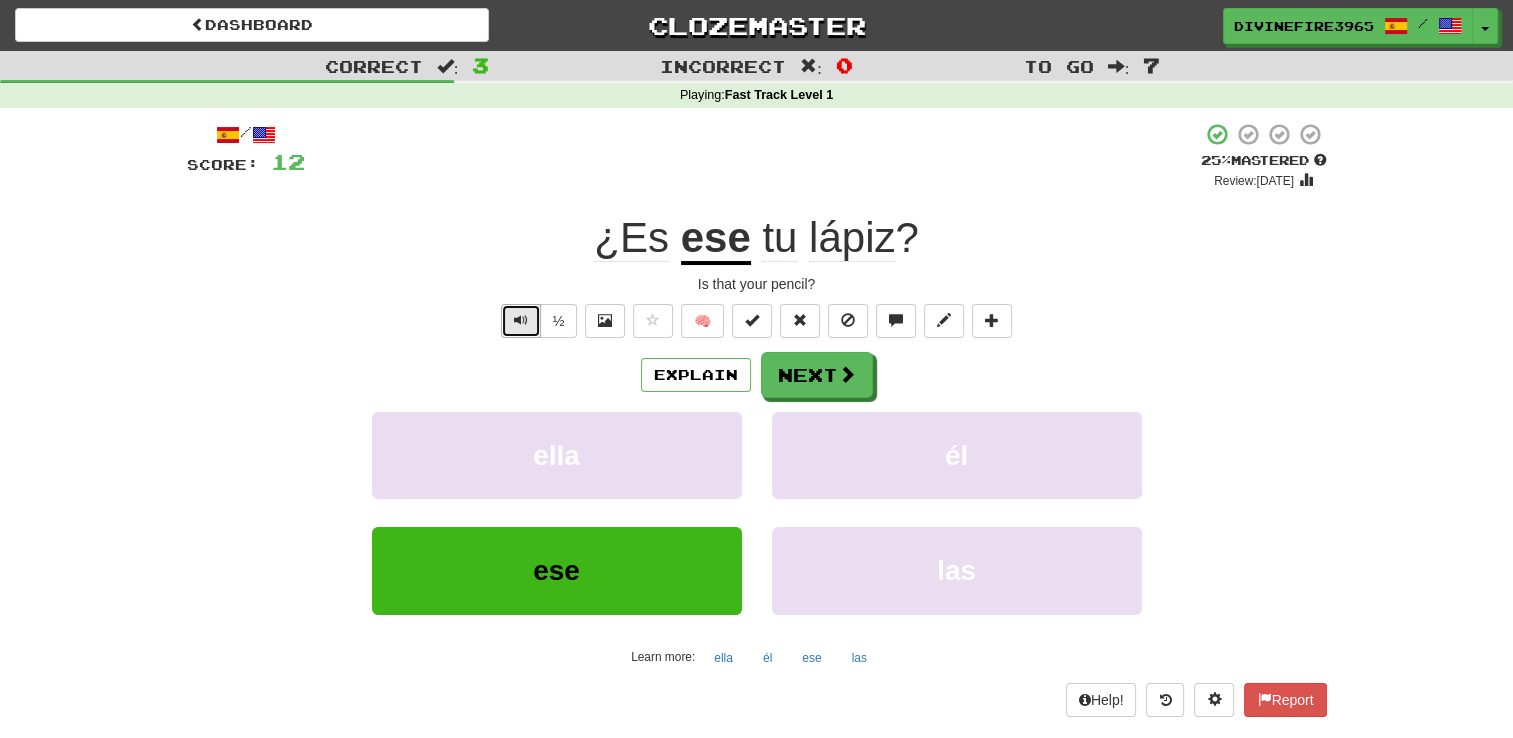 click at bounding box center (521, 321) 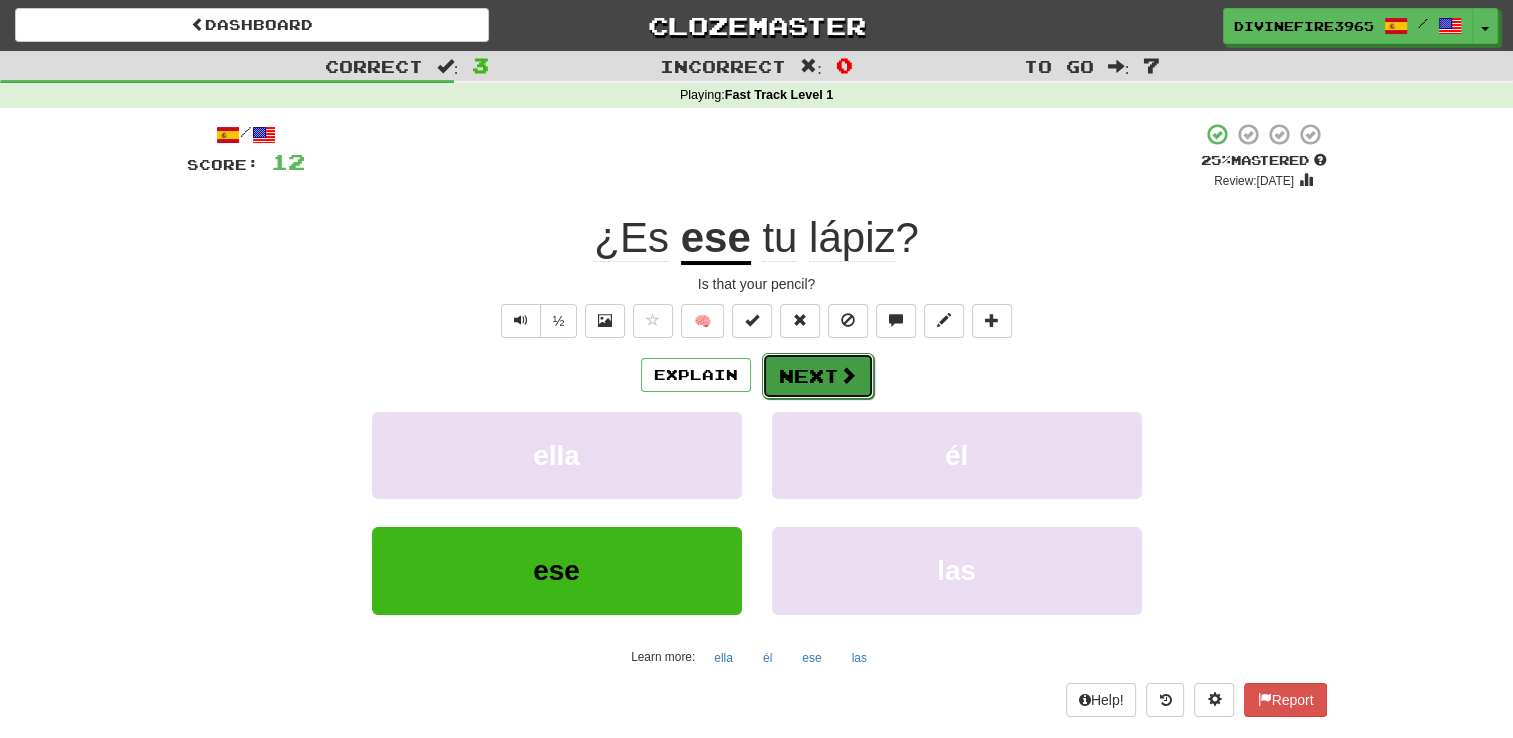 click on "Next" at bounding box center [818, 376] 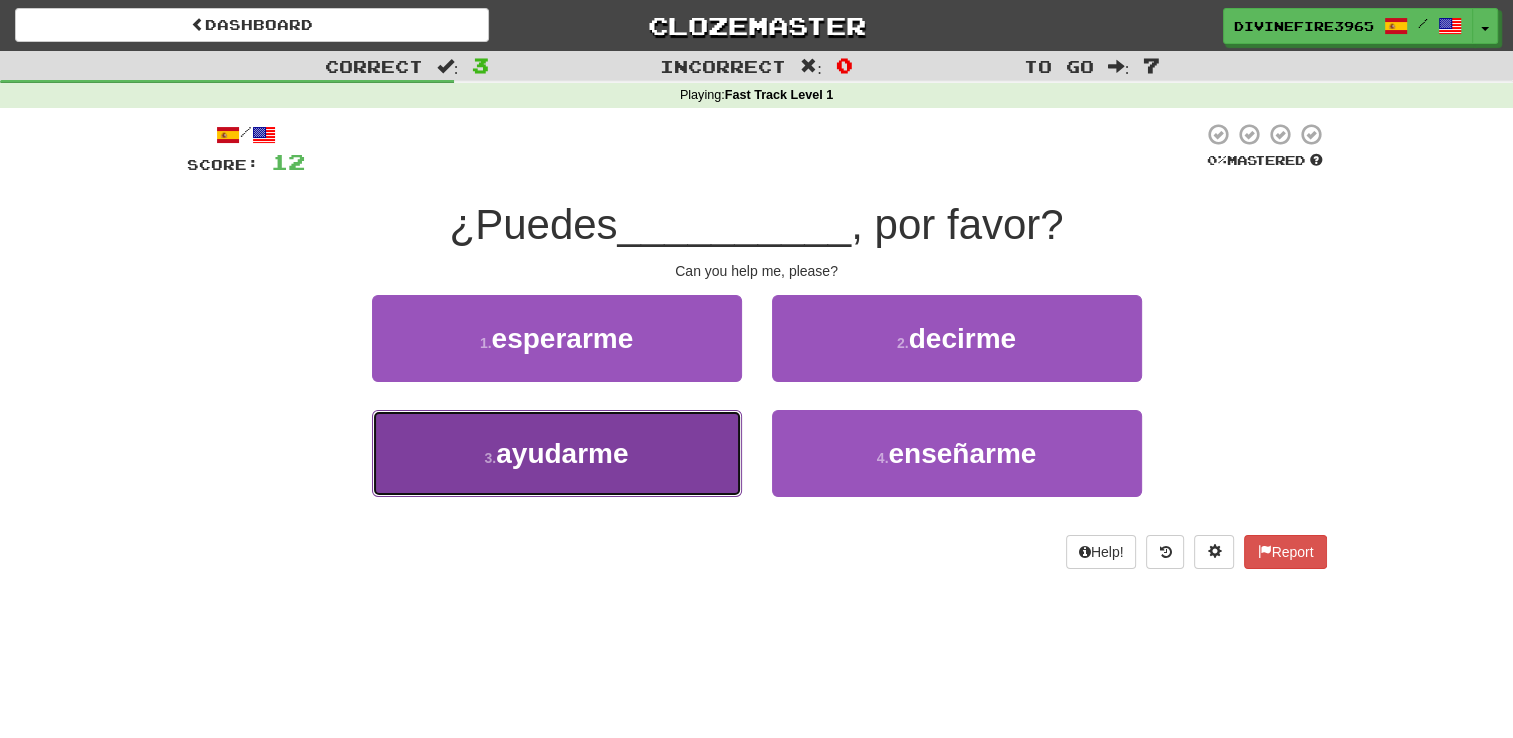 click on "3 .  ayudarme" at bounding box center [557, 453] 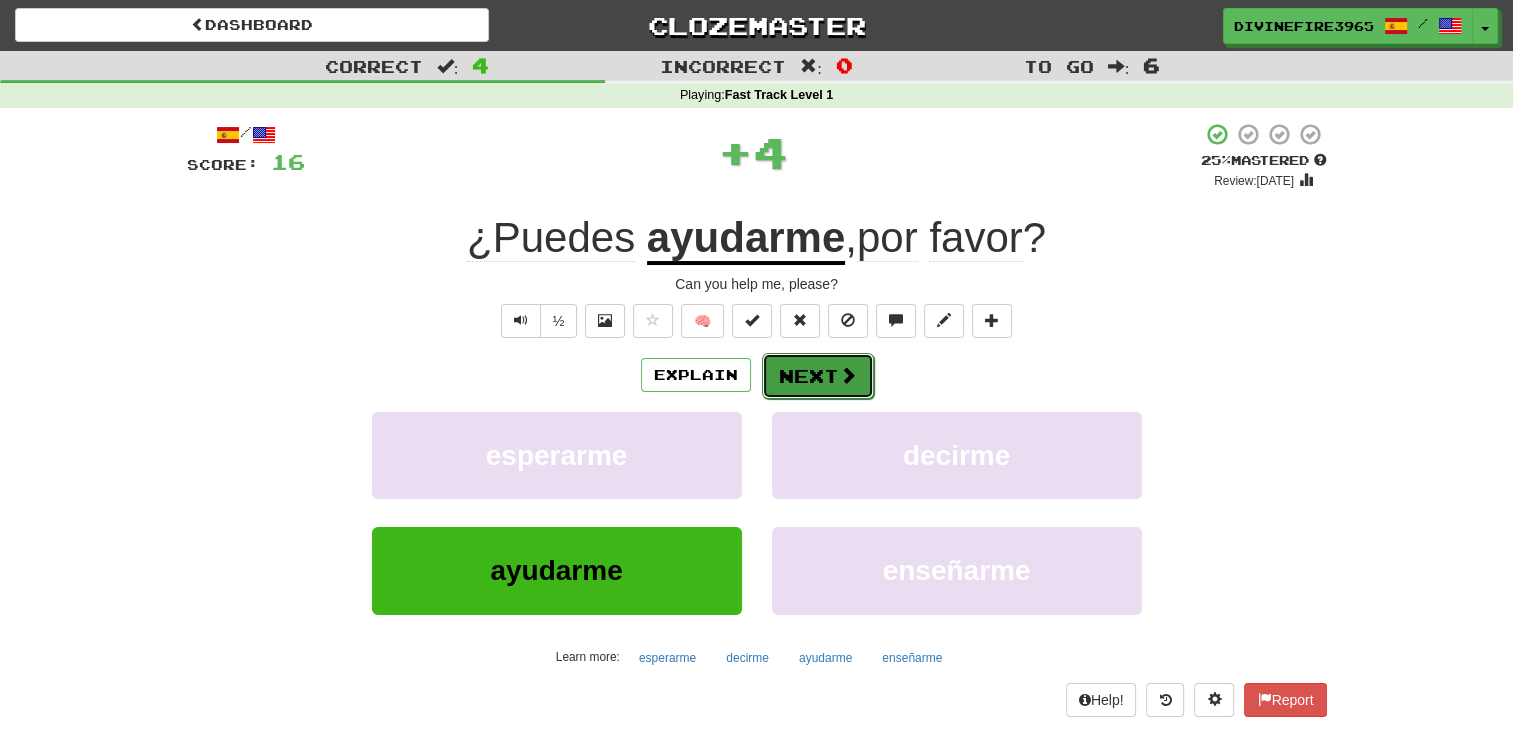 click on "Next" at bounding box center [818, 376] 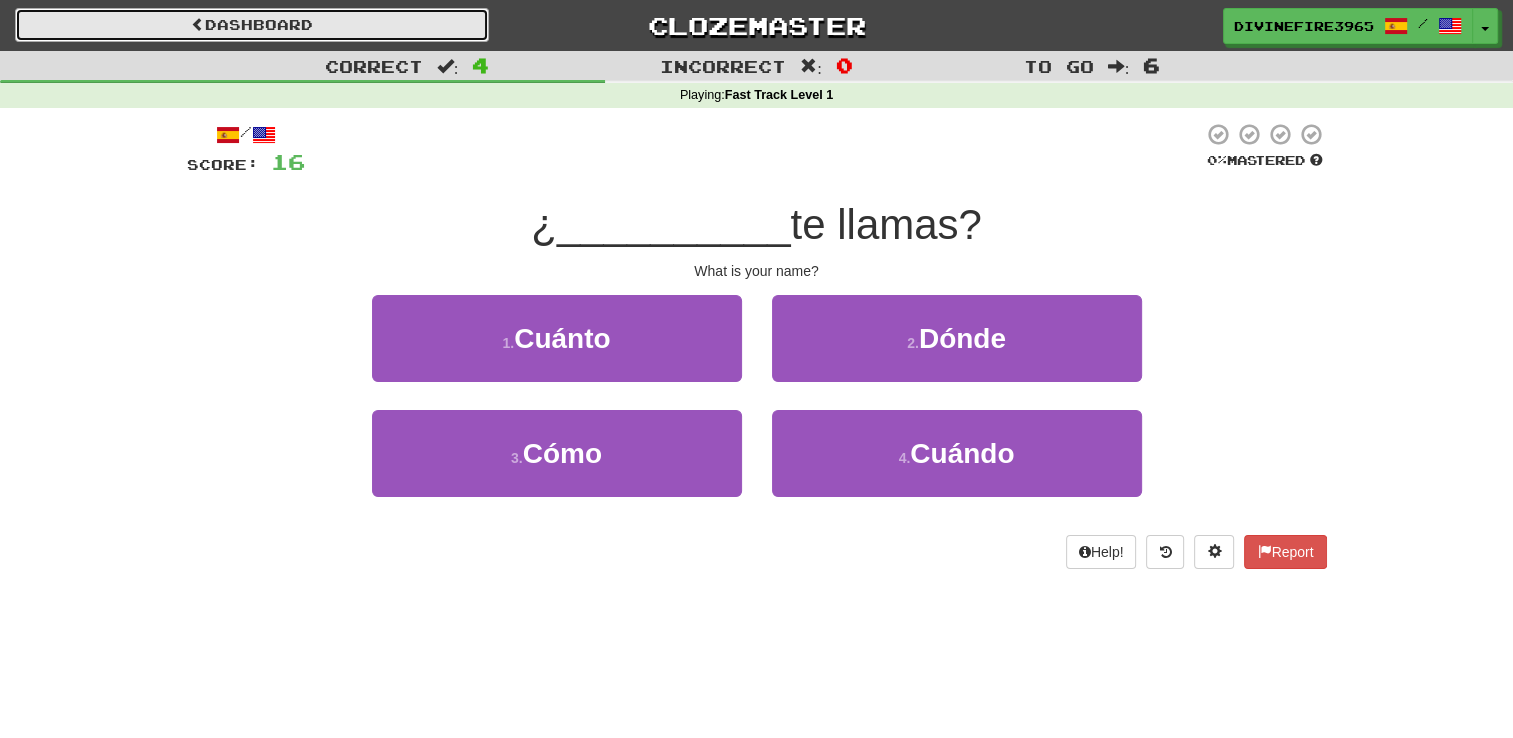 click on "Dashboard" at bounding box center (252, 25) 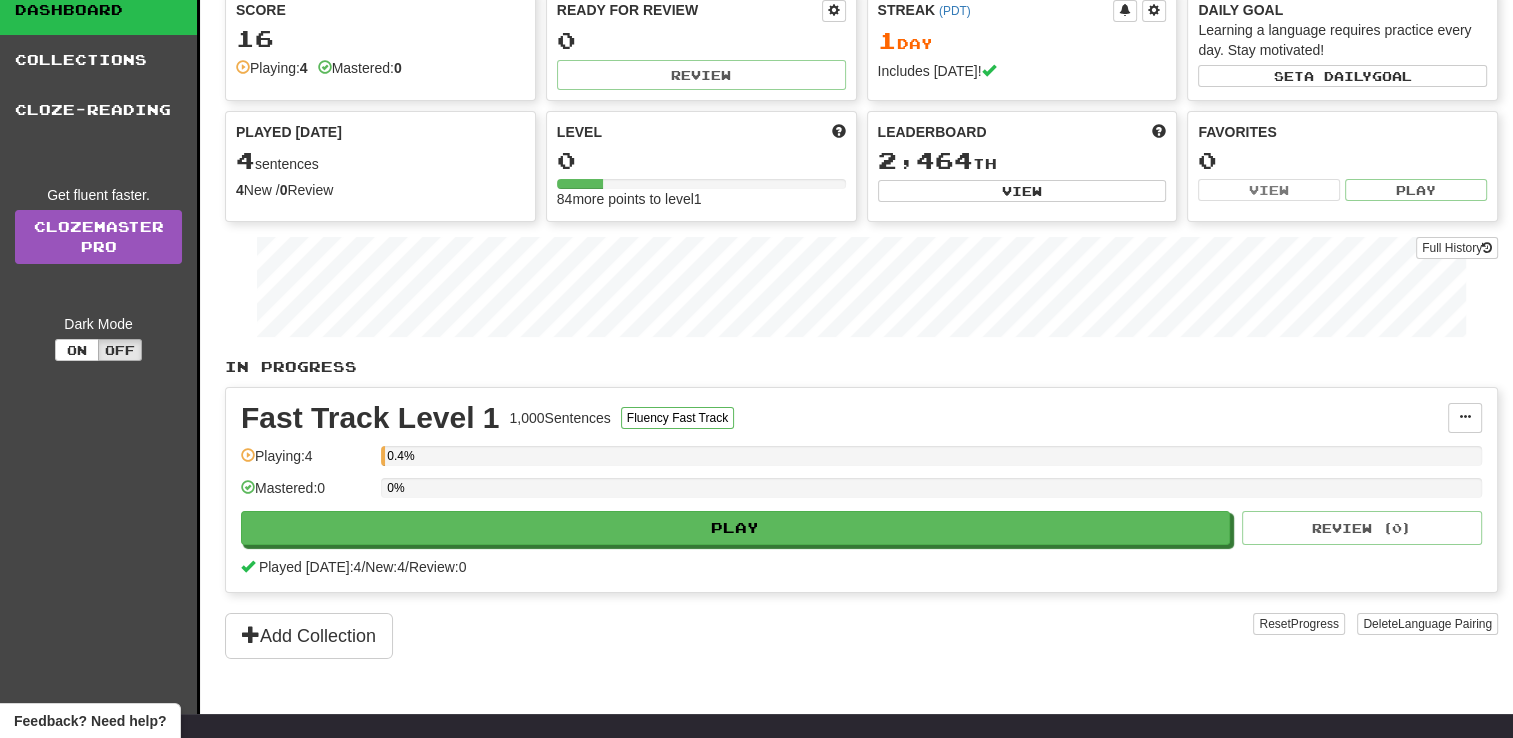 scroll, scrollTop: 71, scrollLeft: 0, axis: vertical 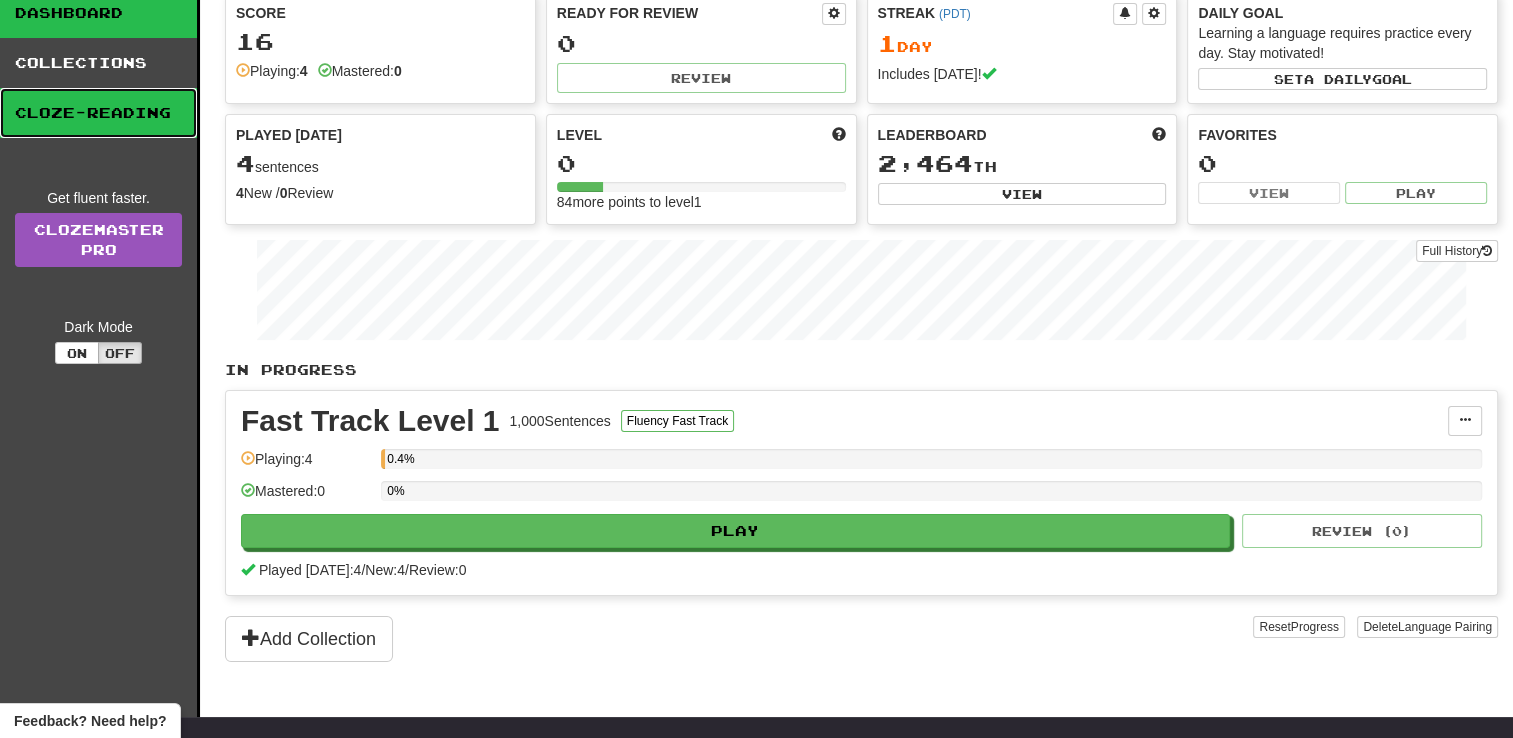 click on "Cloze-Reading" at bounding box center [98, 113] 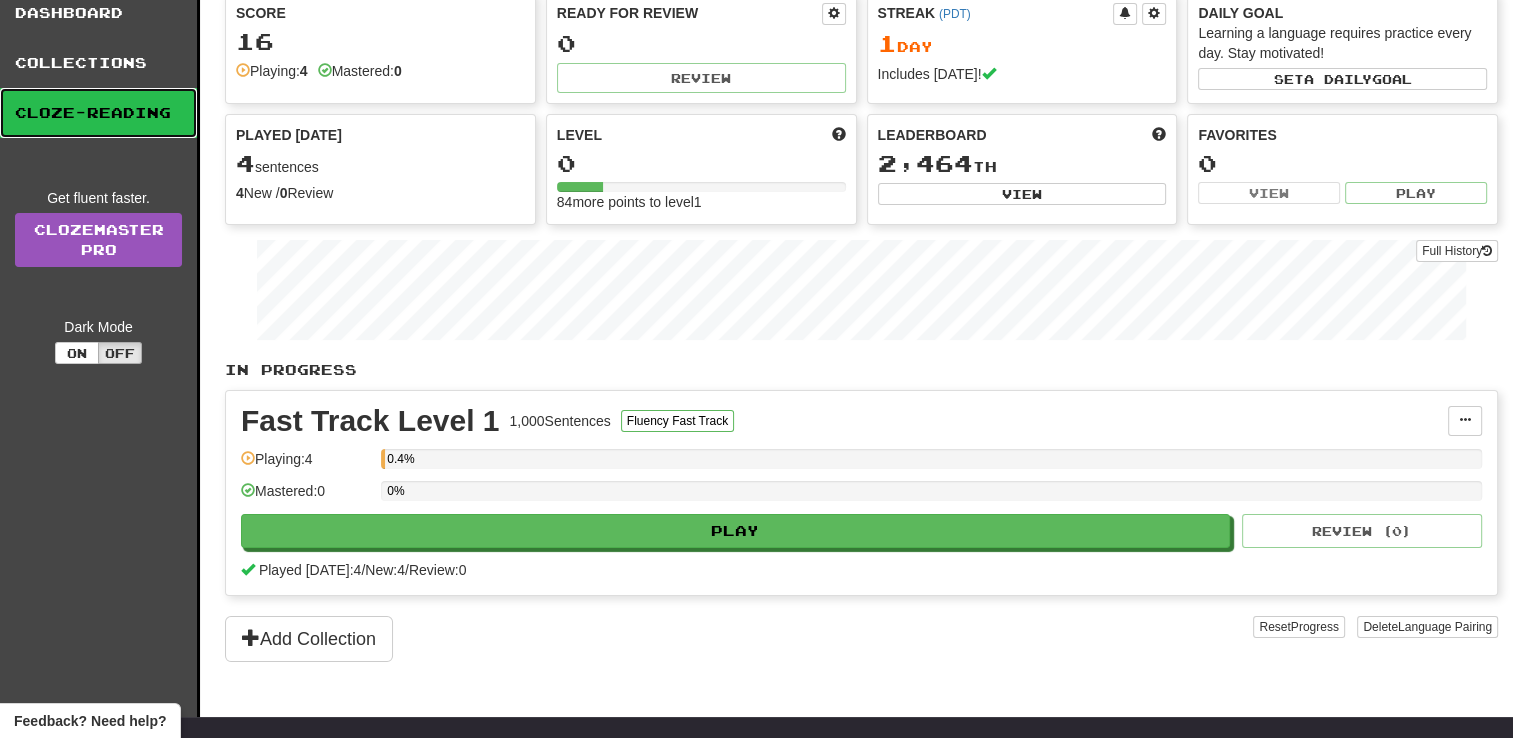 scroll, scrollTop: 0, scrollLeft: 0, axis: both 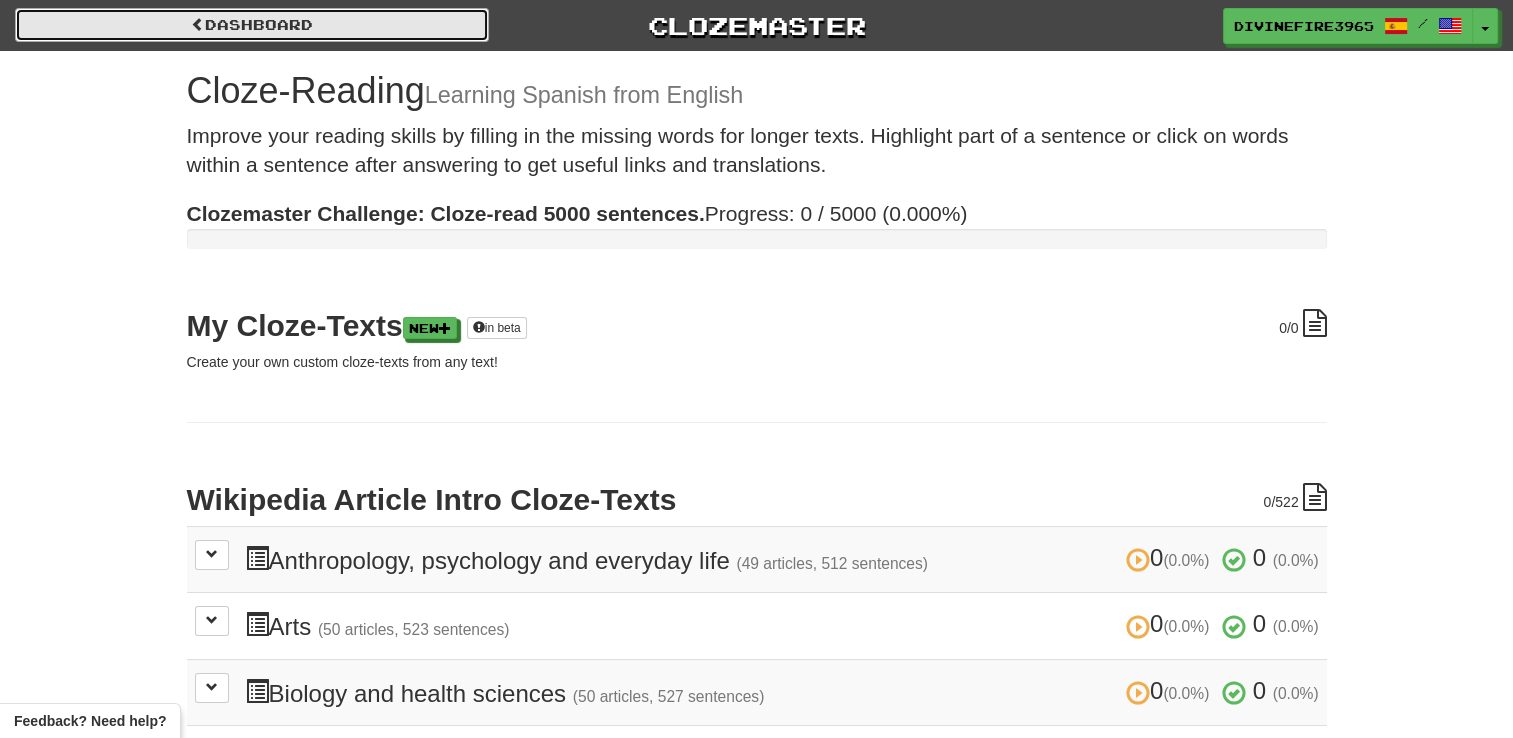 click on "Dashboard" at bounding box center (252, 25) 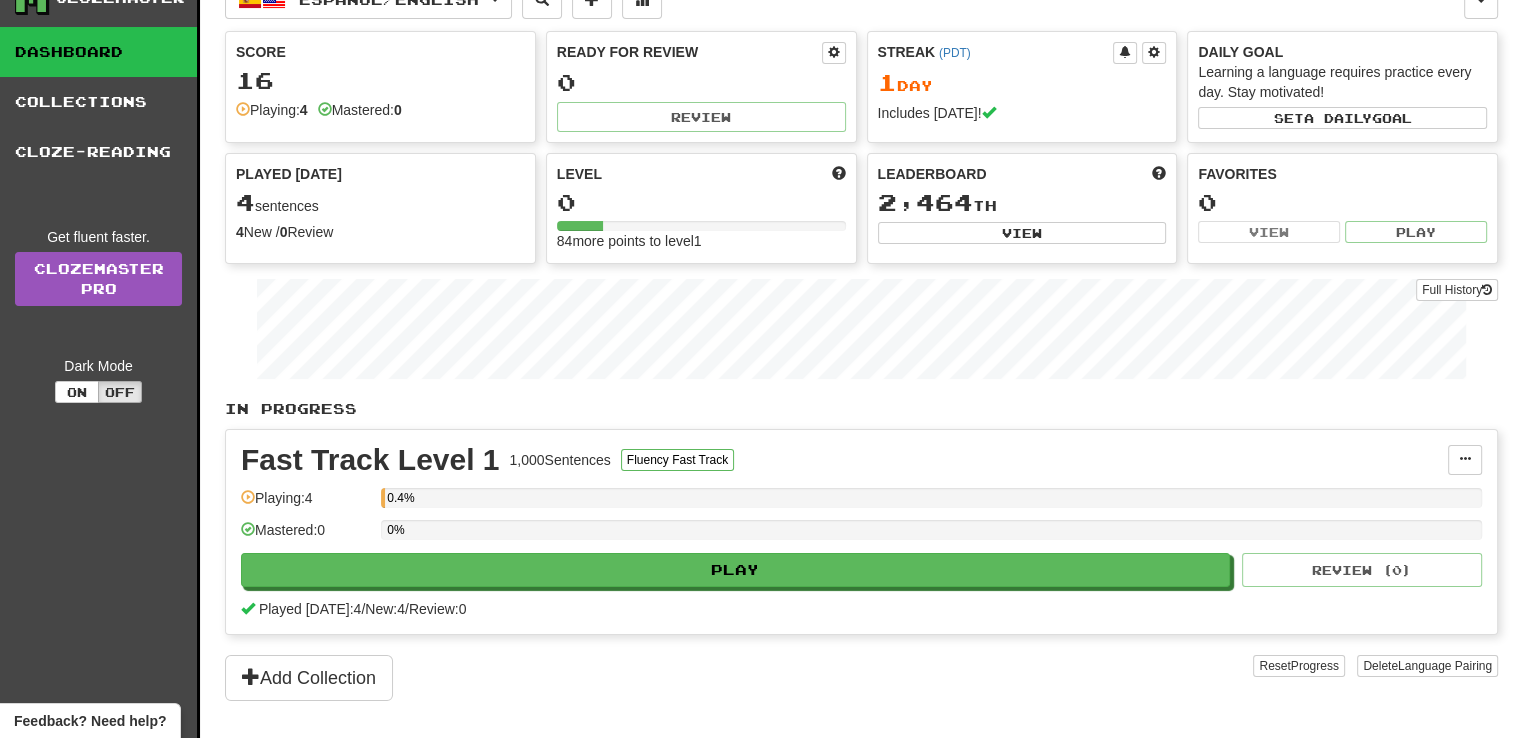 scroll, scrollTop: 0, scrollLeft: 0, axis: both 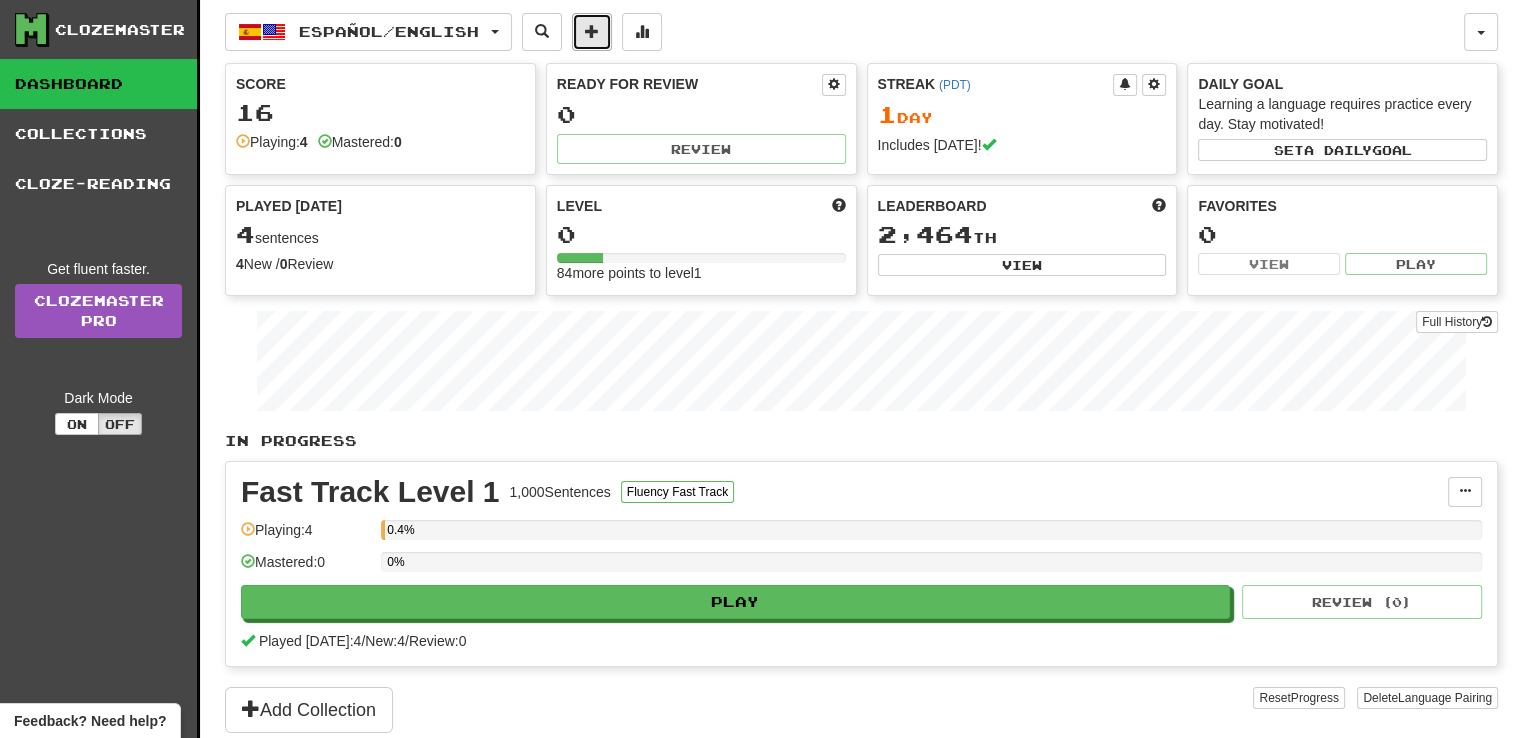click at bounding box center [592, 32] 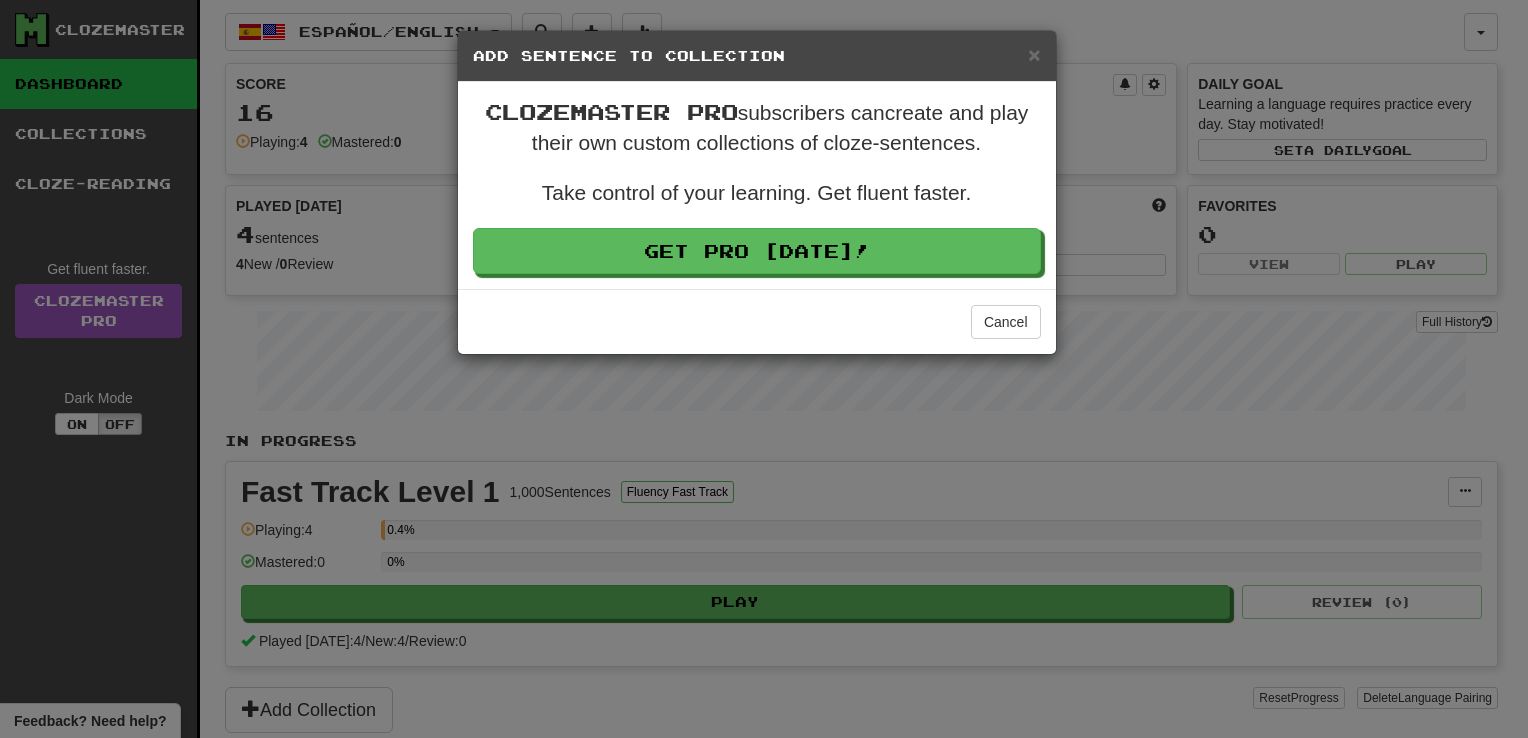 click on "× Add Sentence to Collection" at bounding box center (757, 56) 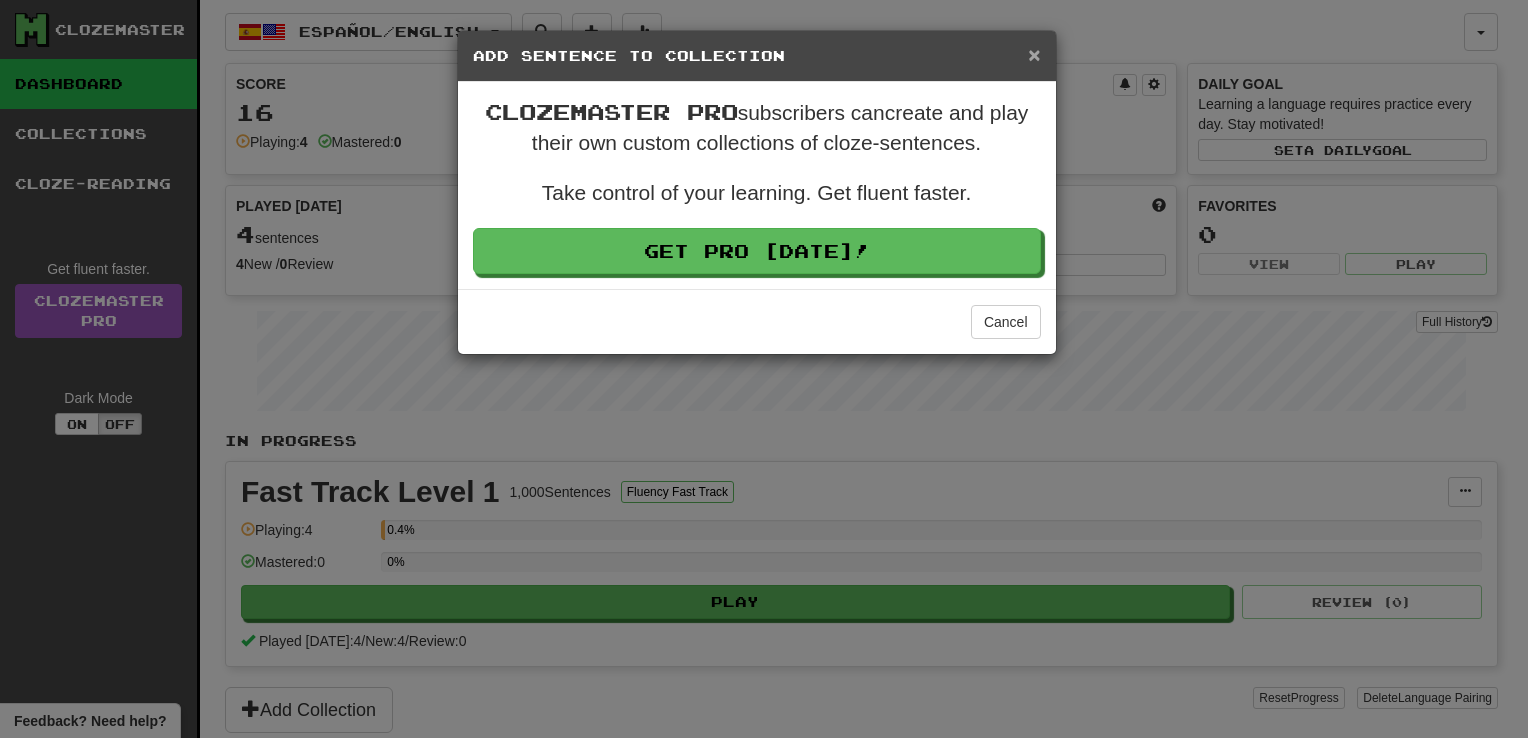 click on "×" at bounding box center (1034, 54) 